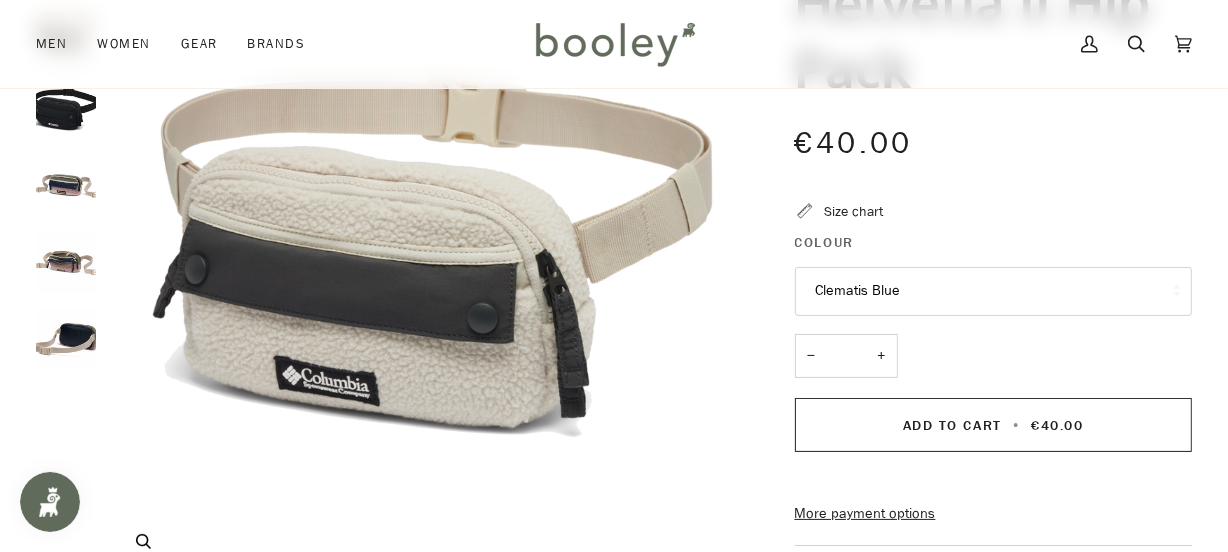 scroll, scrollTop: 181, scrollLeft: 0, axis: vertical 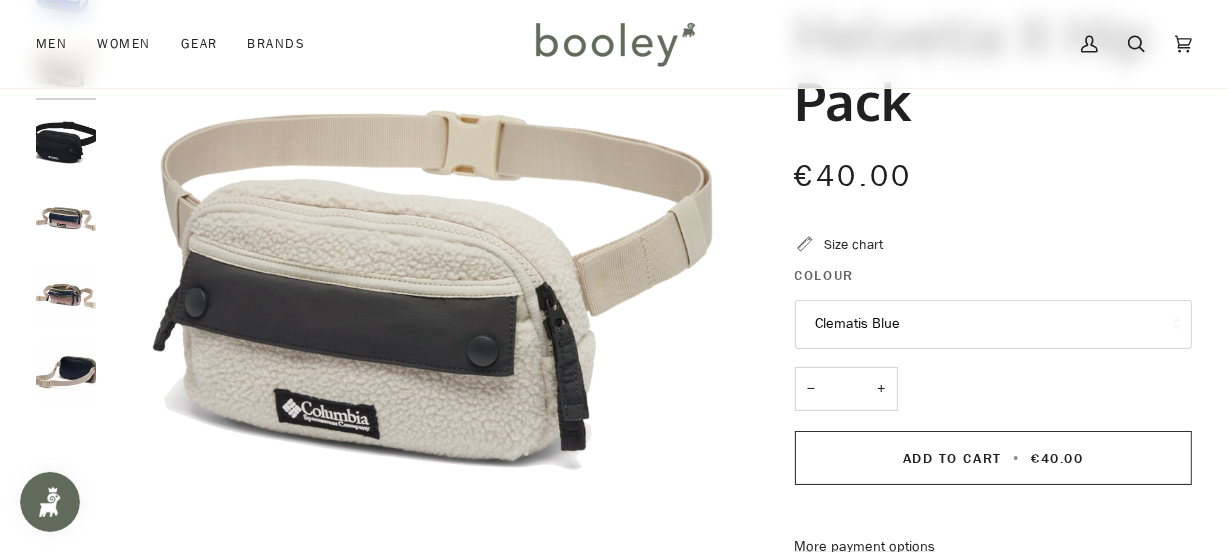 click at bounding box center [66, -11] 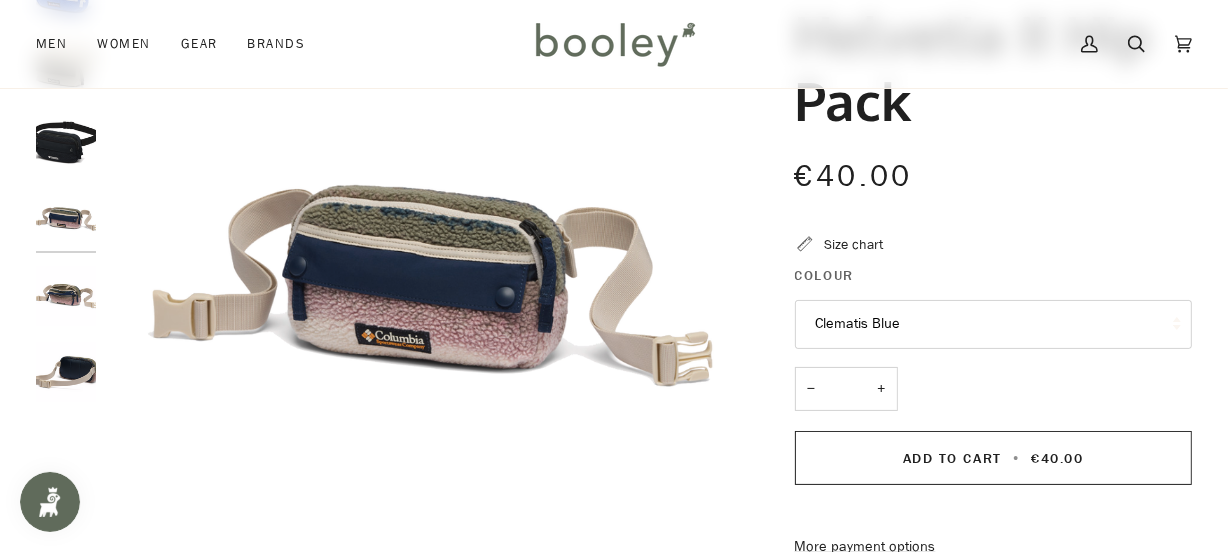 click at bounding box center (66, -11) 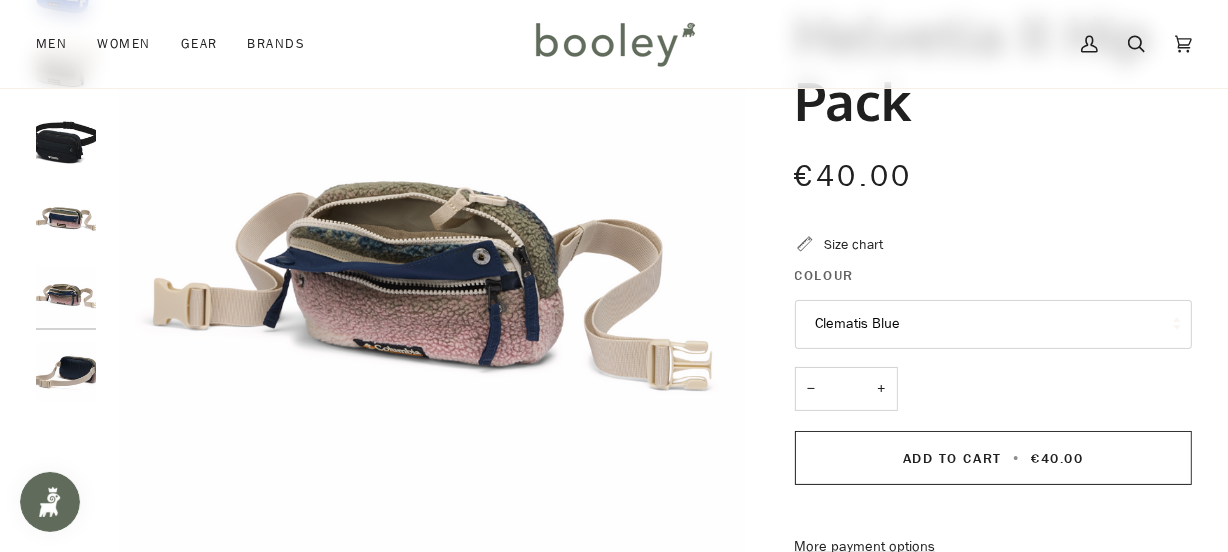 click at bounding box center (66, -11) 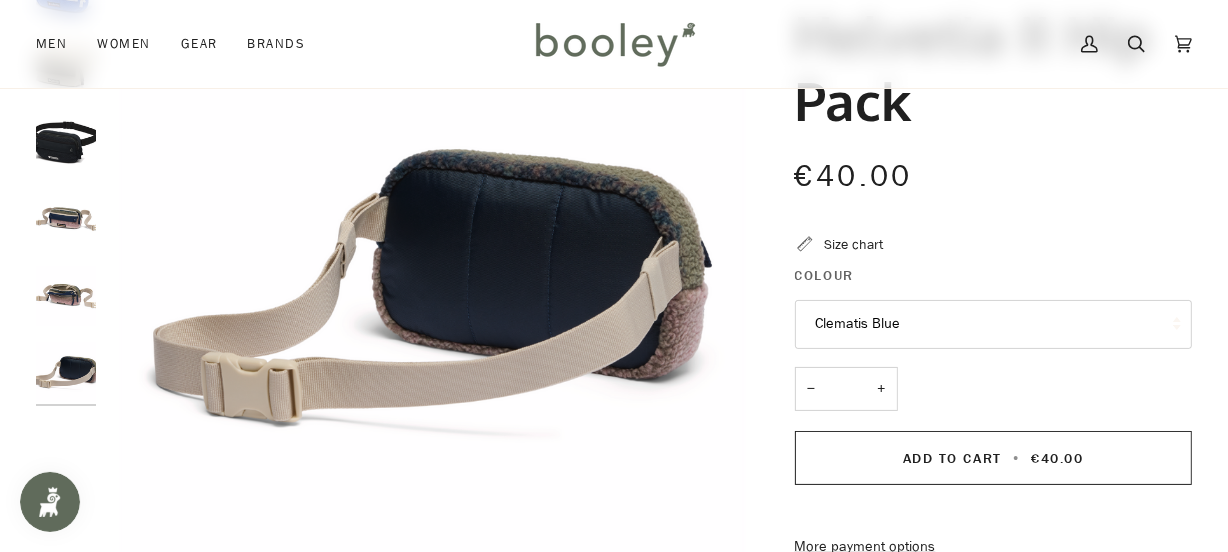 click on "Clematis Blue" at bounding box center (994, 324) 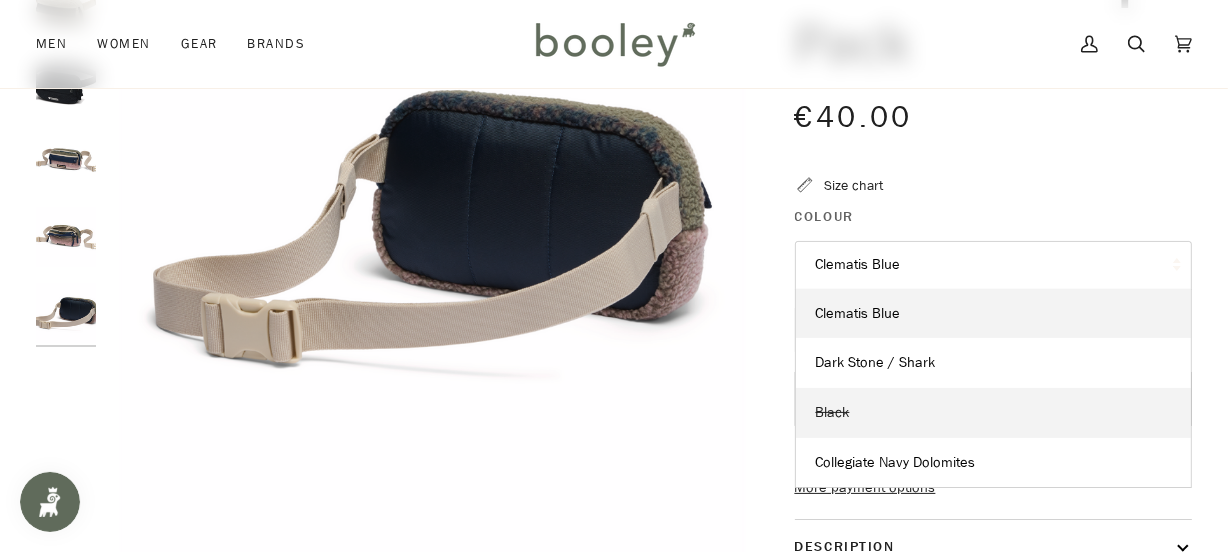 scroll, scrollTop: 272, scrollLeft: 0, axis: vertical 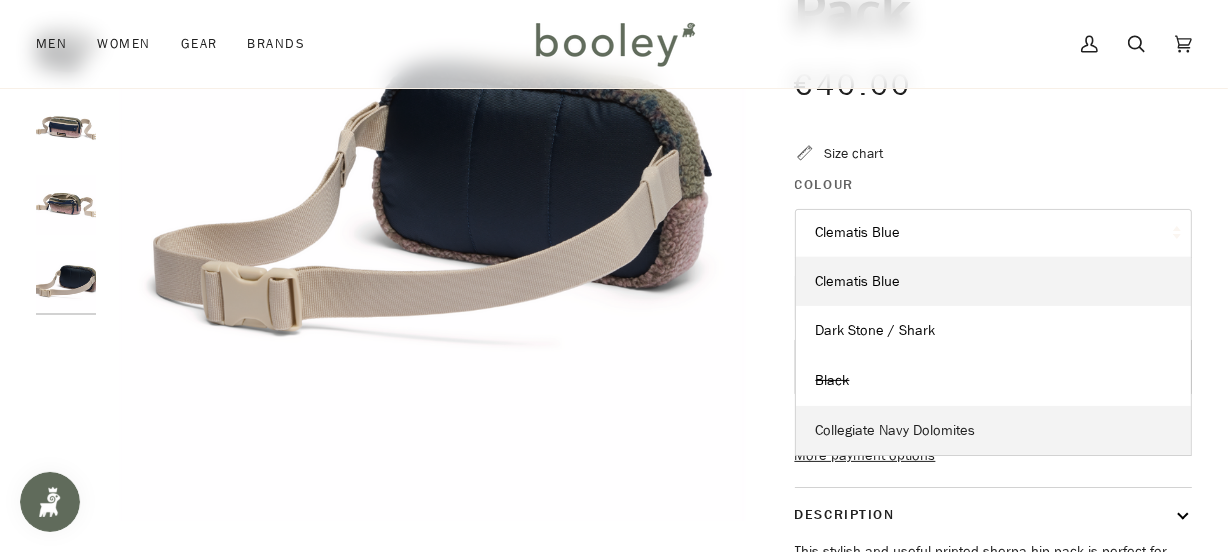 click on "Collegiate Navy Dolomites" at bounding box center (858, 281) 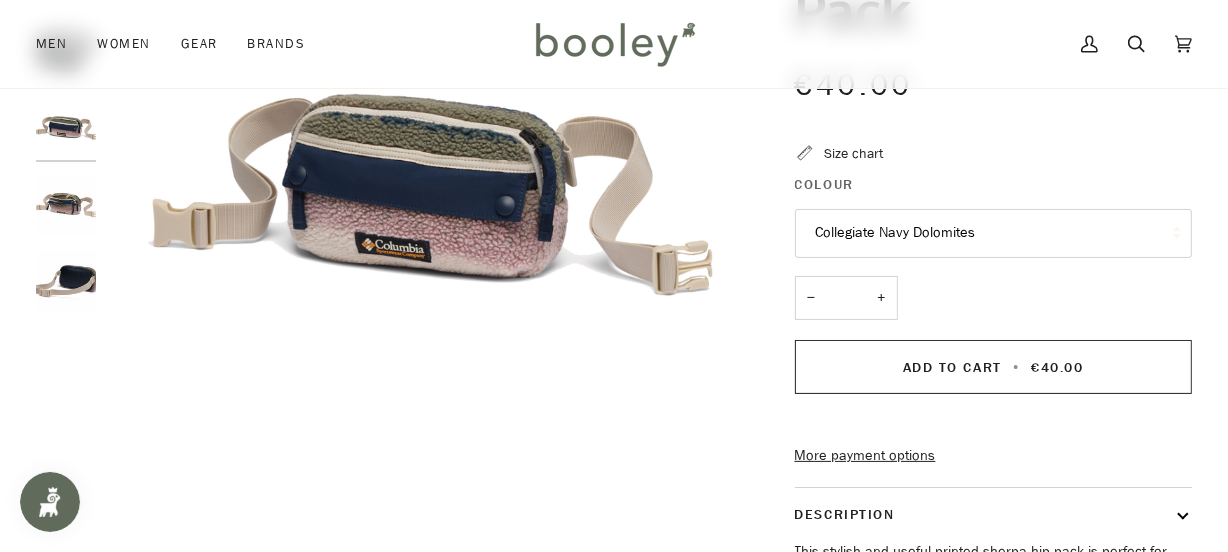 click on "Collegiate Navy Dolomites" at bounding box center (994, 233) 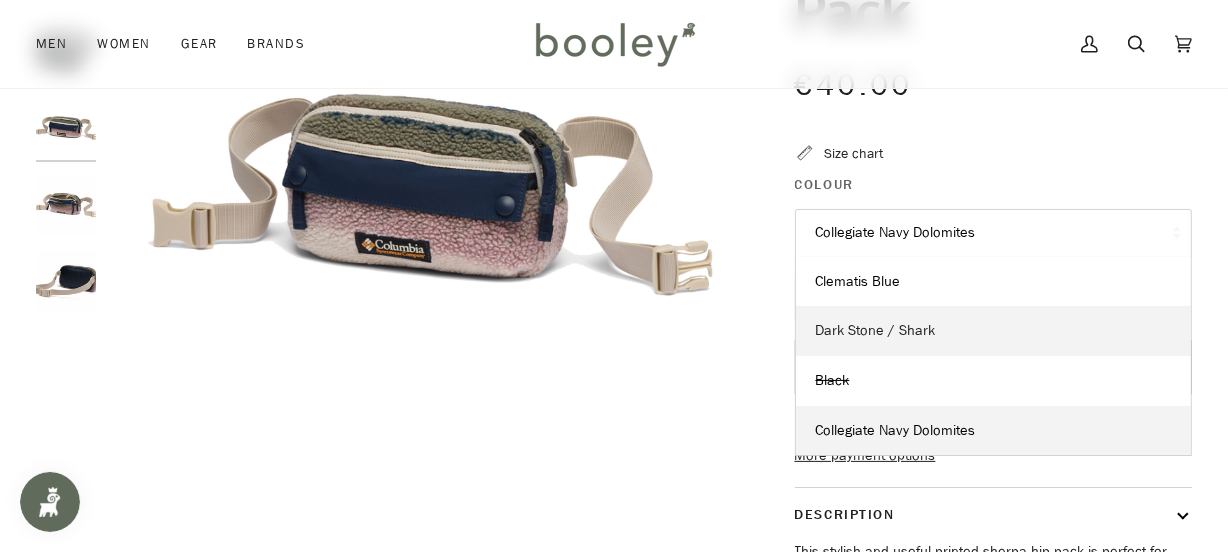 click on "Dark Stone / Shark" at bounding box center (858, 281) 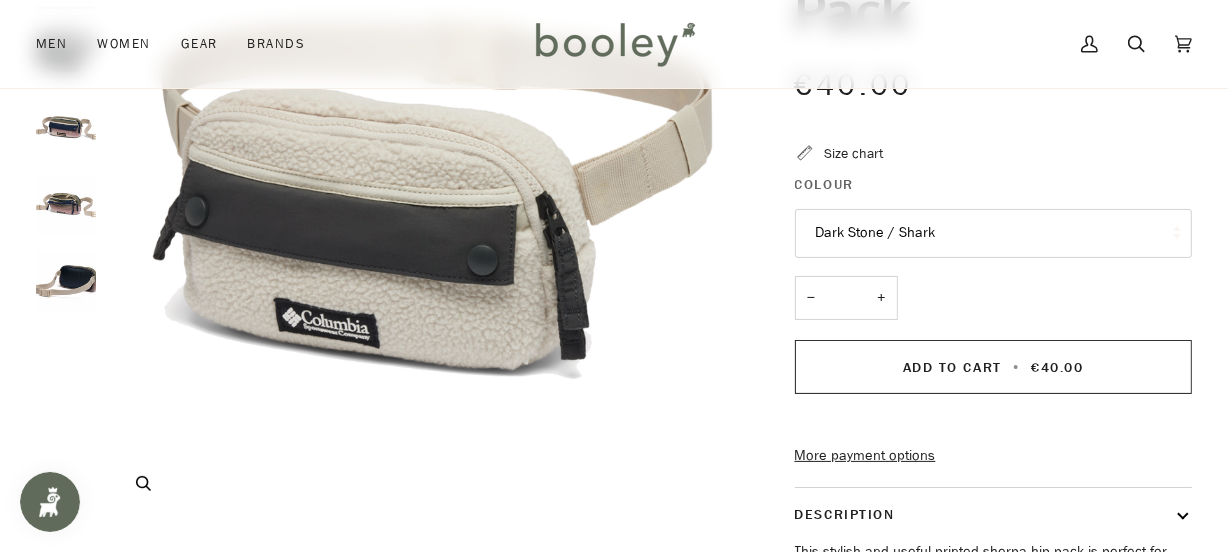 scroll, scrollTop: 181, scrollLeft: 0, axis: vertical 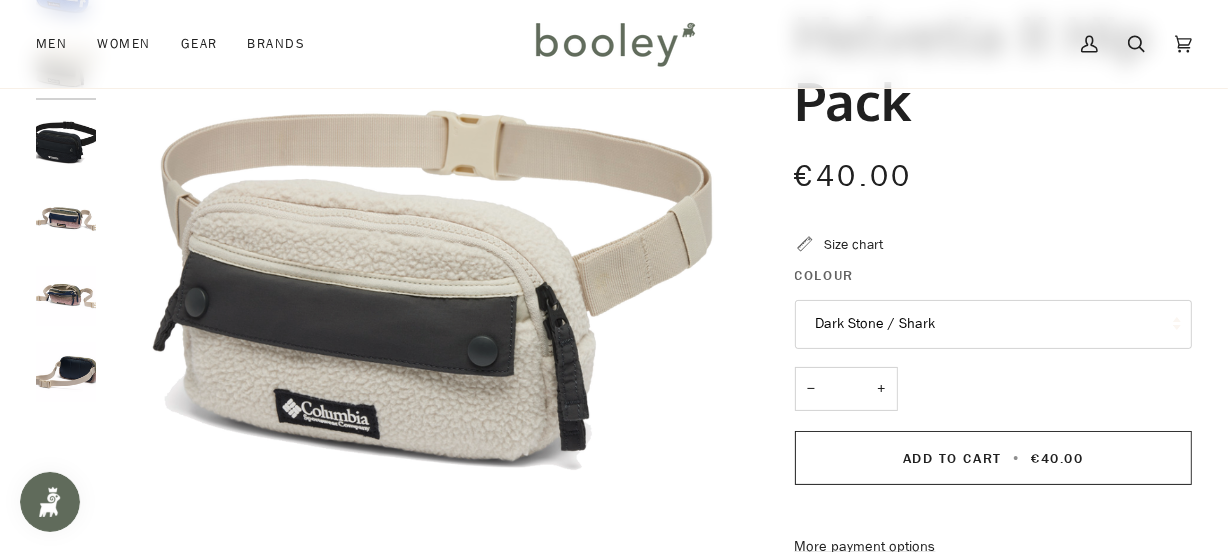 click on "Dark Stone / Shark" at bounding box center [994, 324] 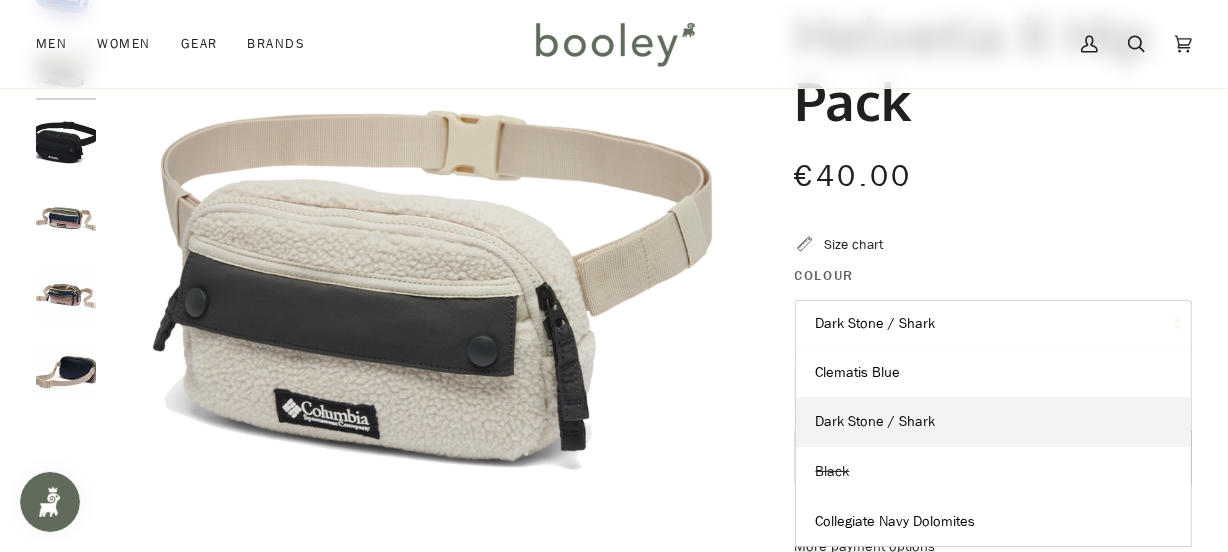 click on "Black" at bounding box center (994, 472) 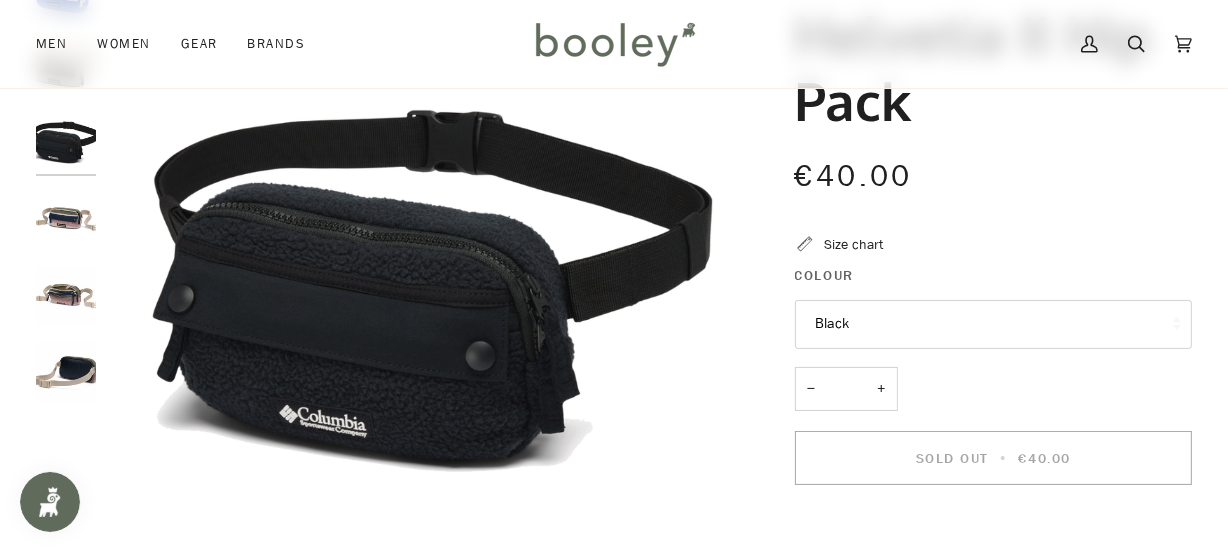 click at bounding box center [66, -11] 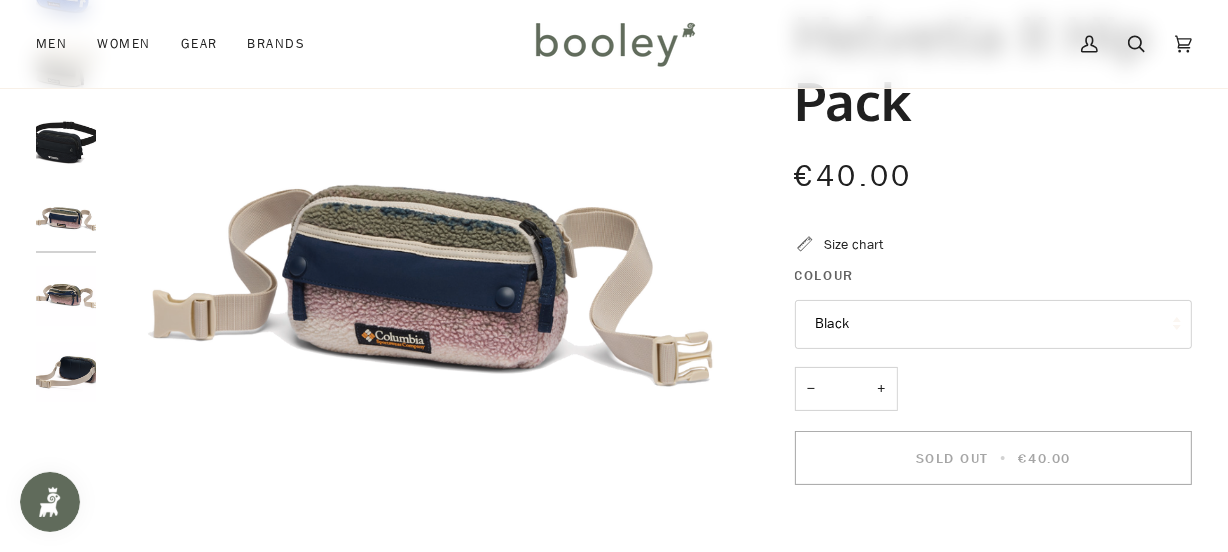 click at bounding box center (71, 189) 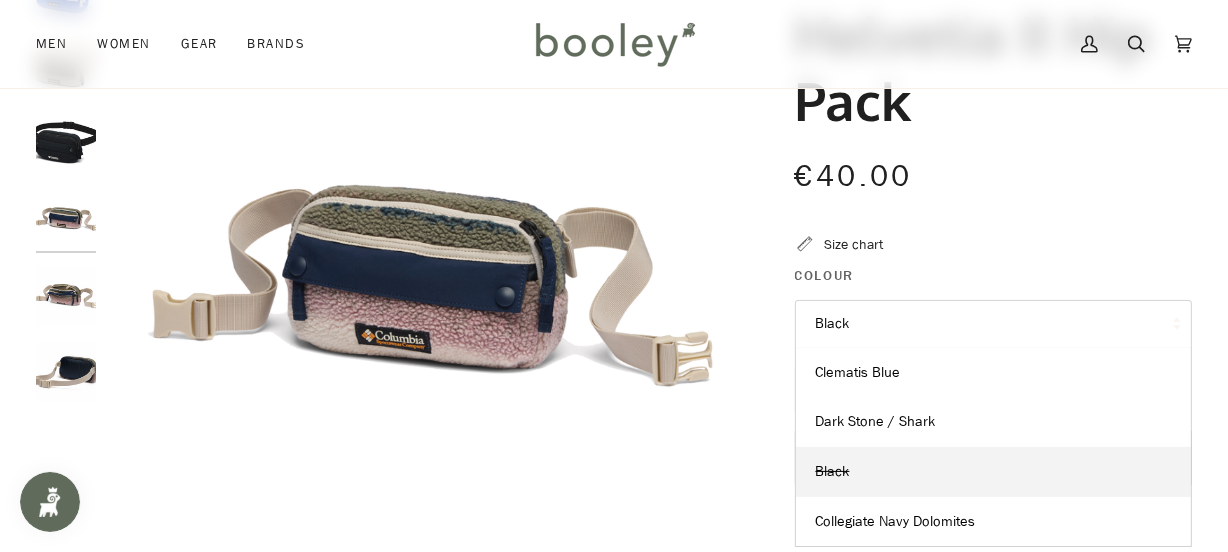 click on "Black" at bounding box center (994, 324) 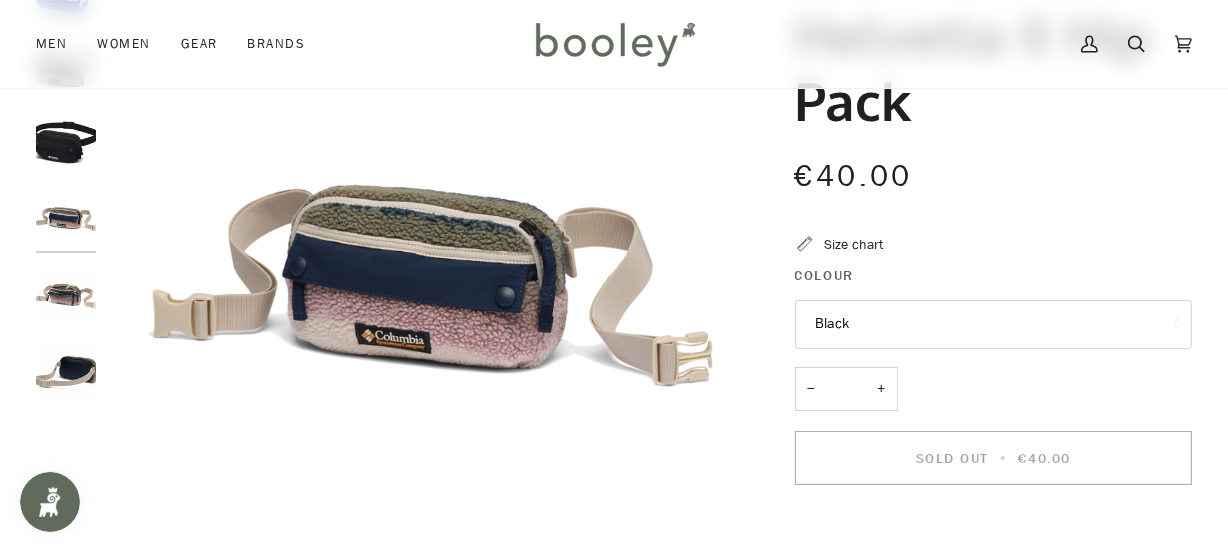 click at bounding box center [66, -11] 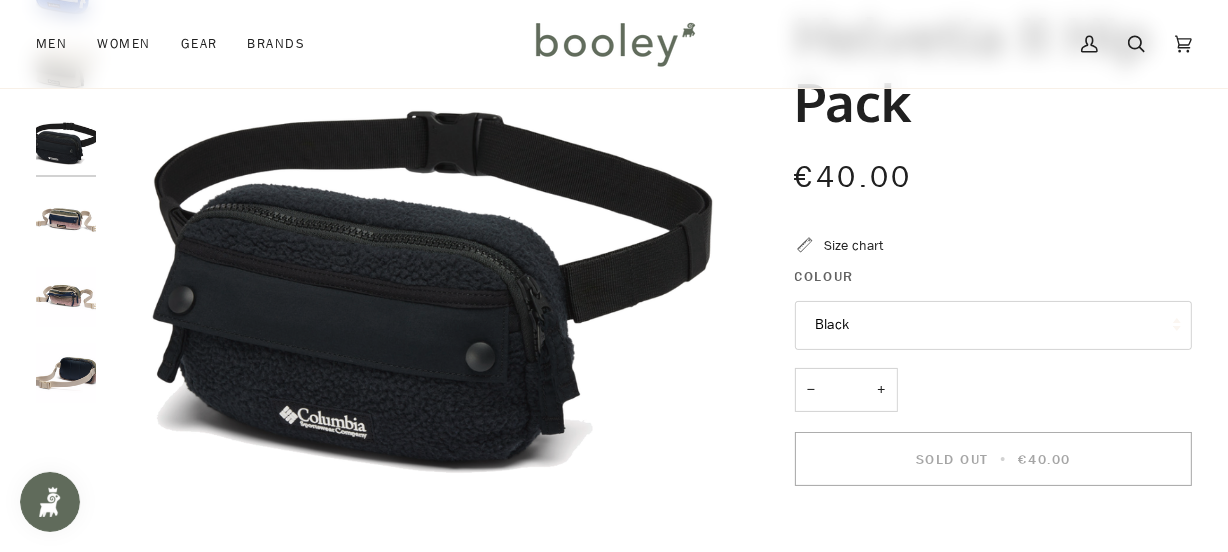 scroll, scrollTop: 181, scrollLeft: 0, axis: vertical 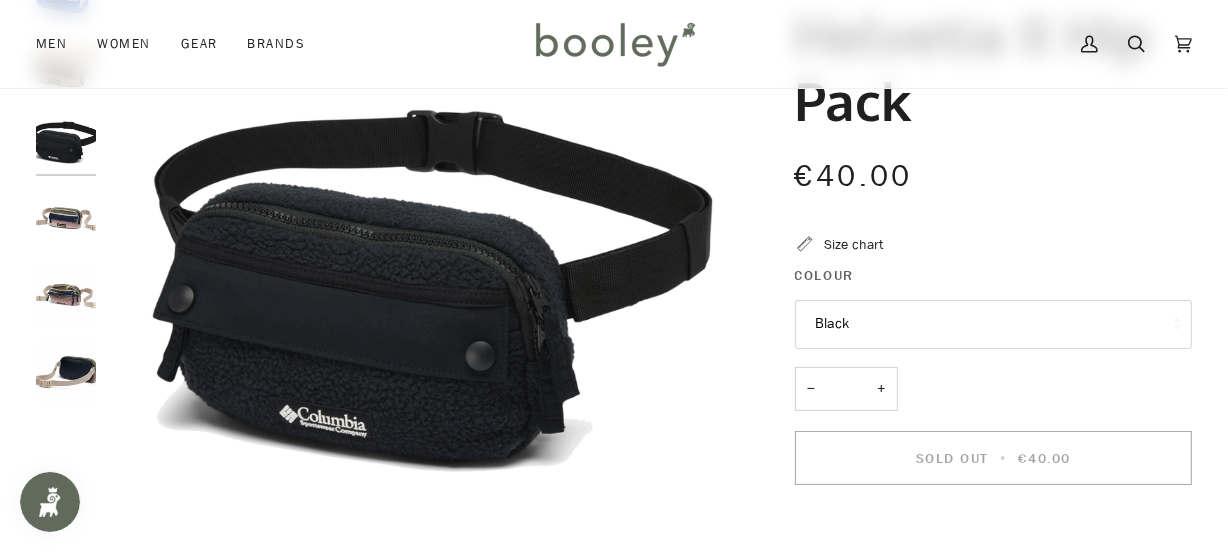 click at bounding box center (66, -11) 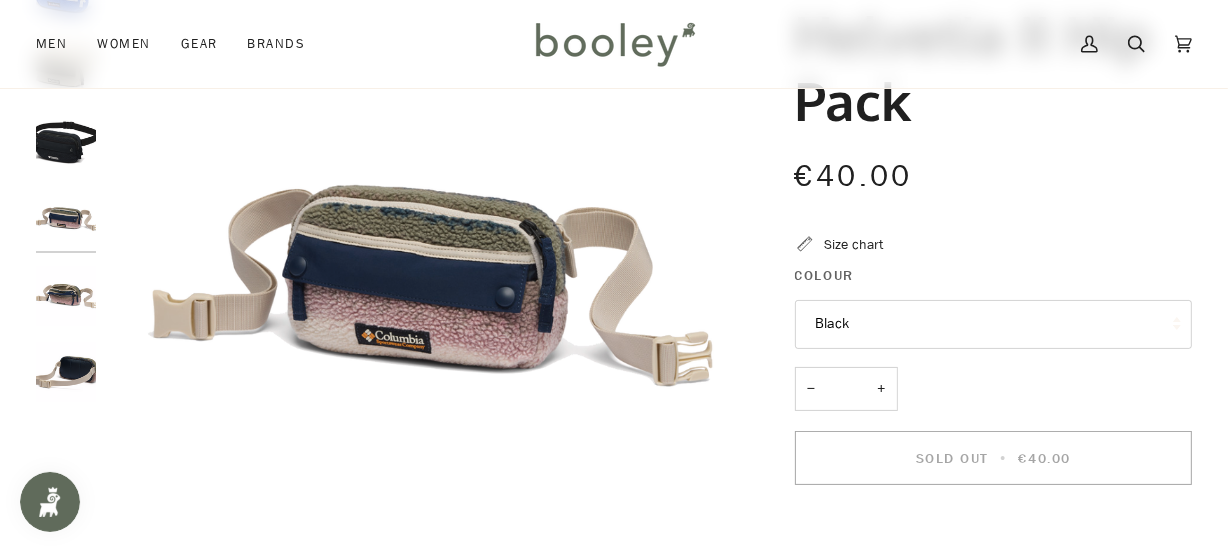click at bounding box center (66, -11) 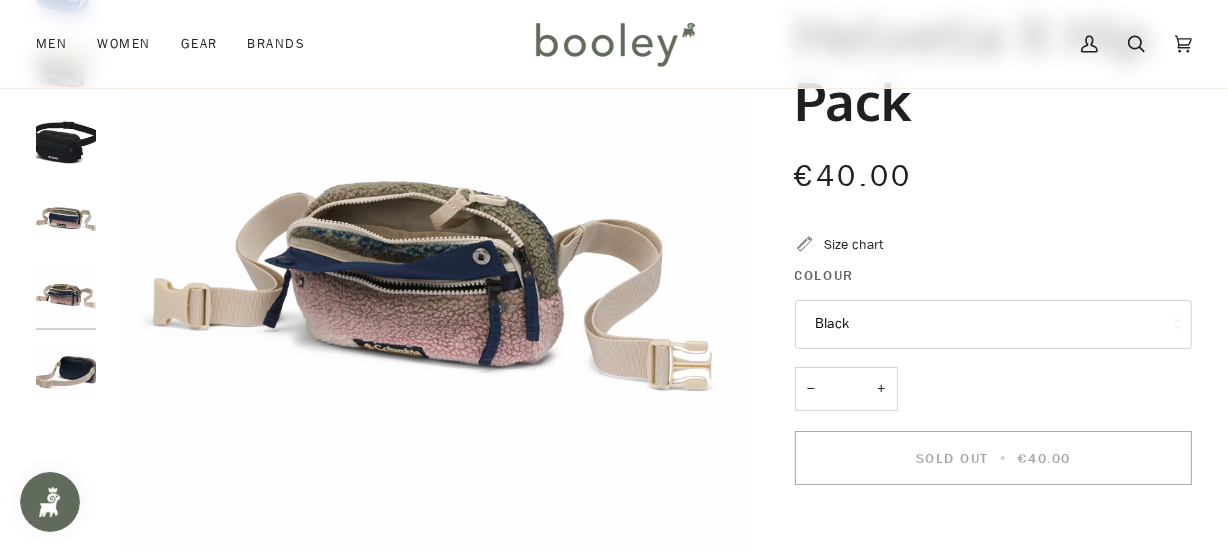 click at bounding box center (66, -11) 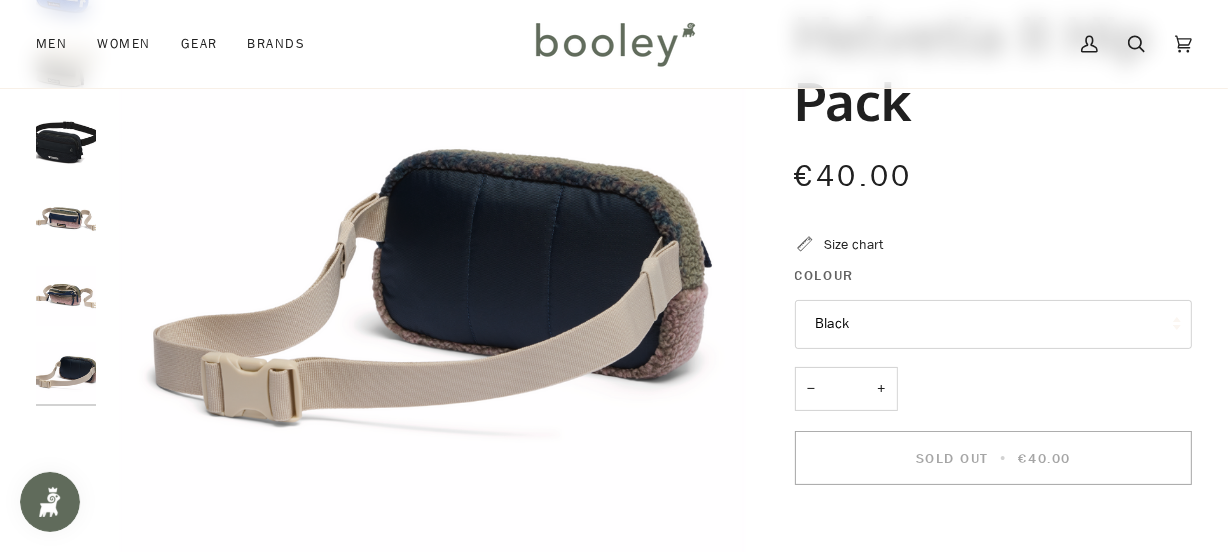 click on "Black" at bounding box center [994, 324] 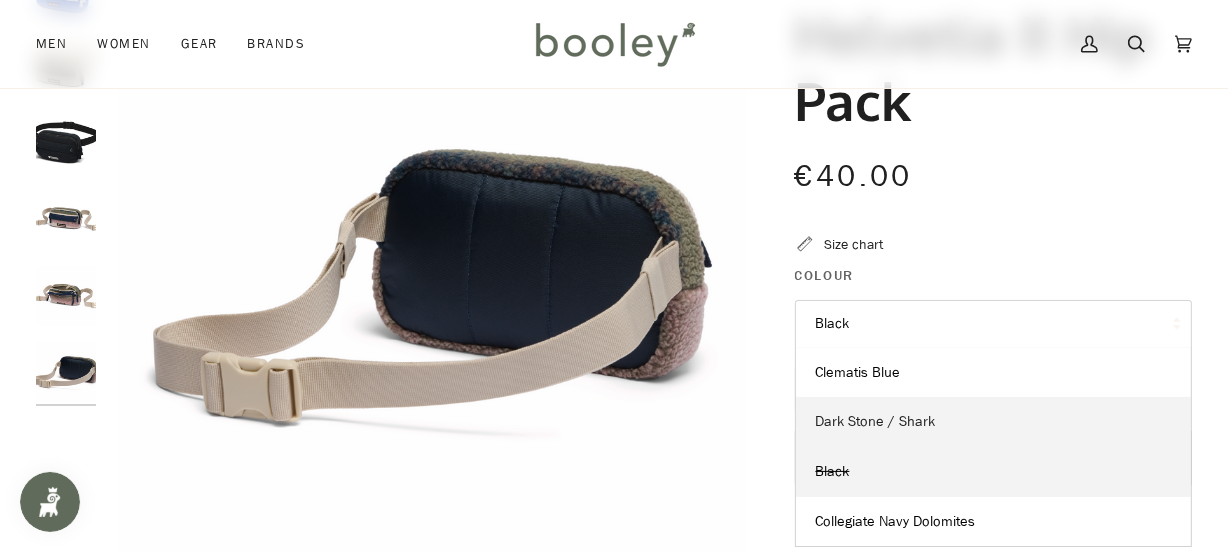 scroll, scrollTop: 272, scrollLeft: 0, axis: vertical 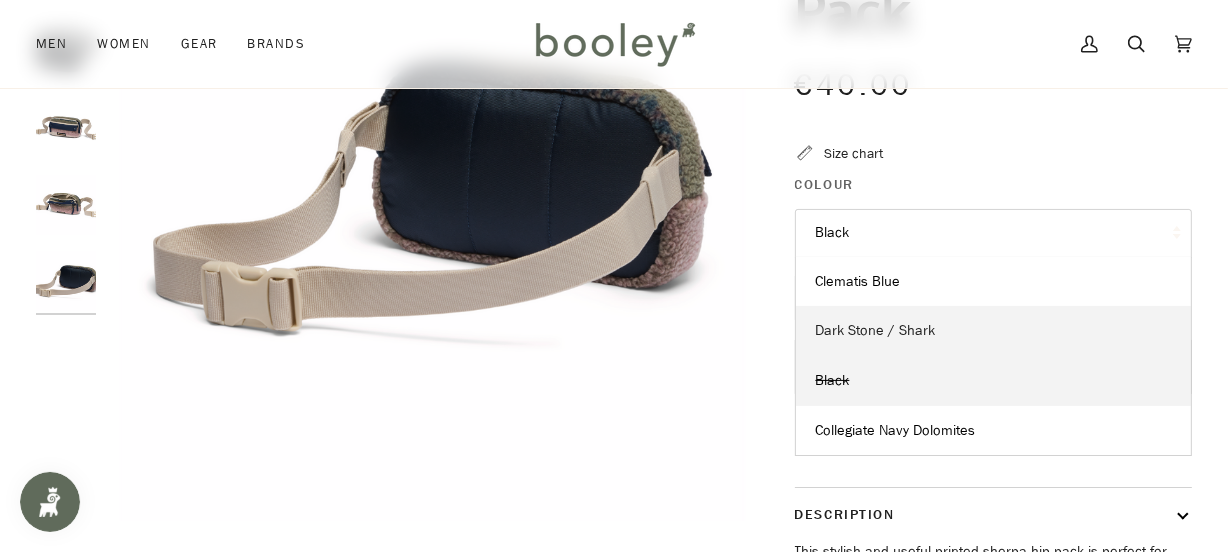 click on "Dark Stone / Shark" at bounding box center [858, 281] 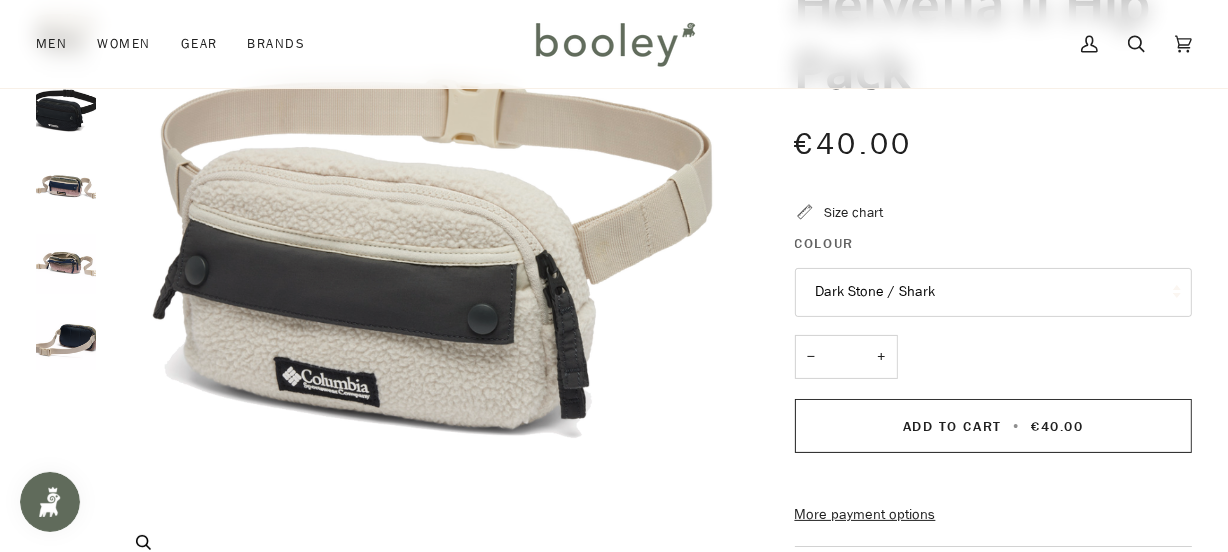 scroll, scrollTop: 181, scrollLeft: 0, axis: vertical 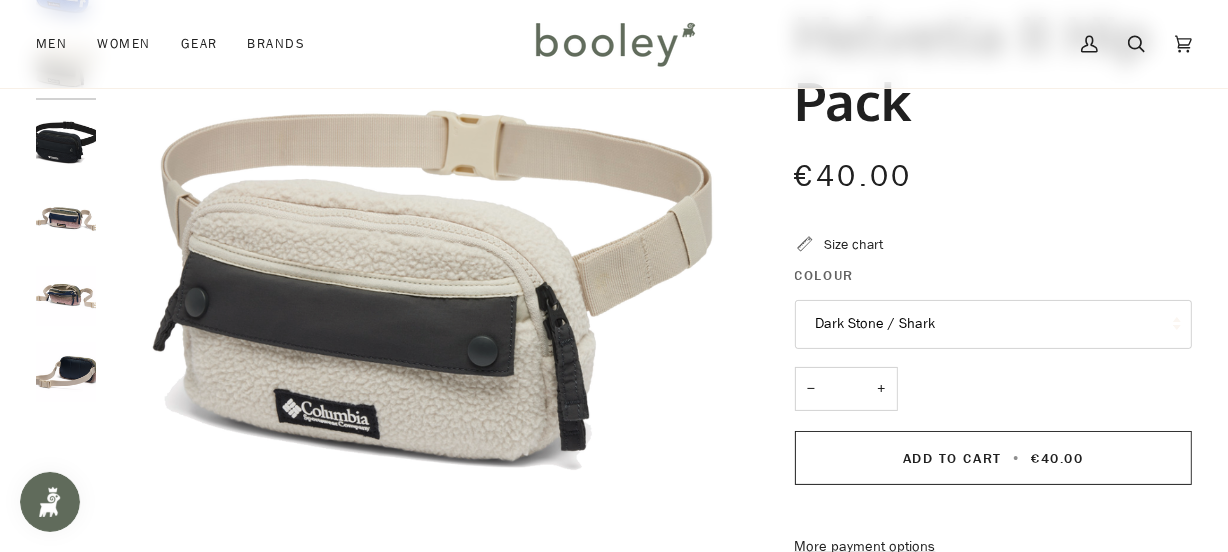 click at bounding box center [66, -11] 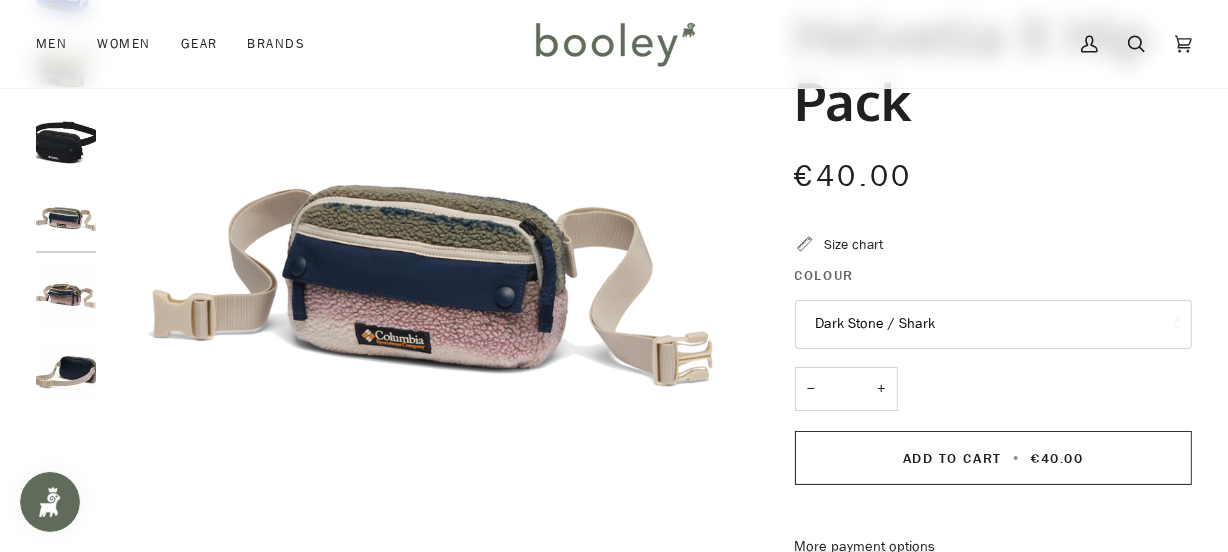 click at bounding box center (66, -11) 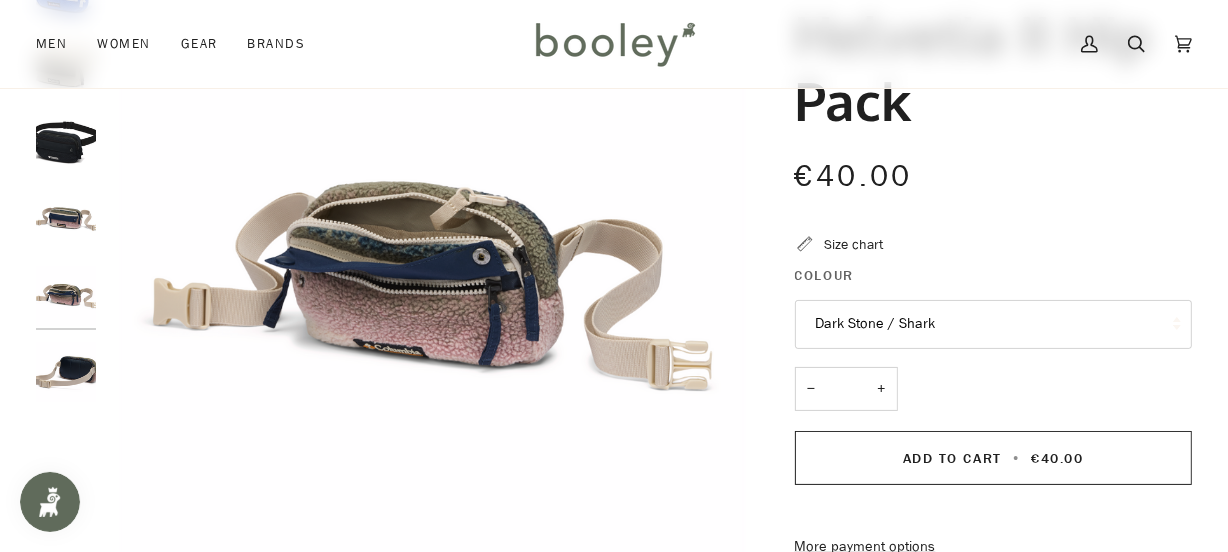 click at bounding box center [66, -11] 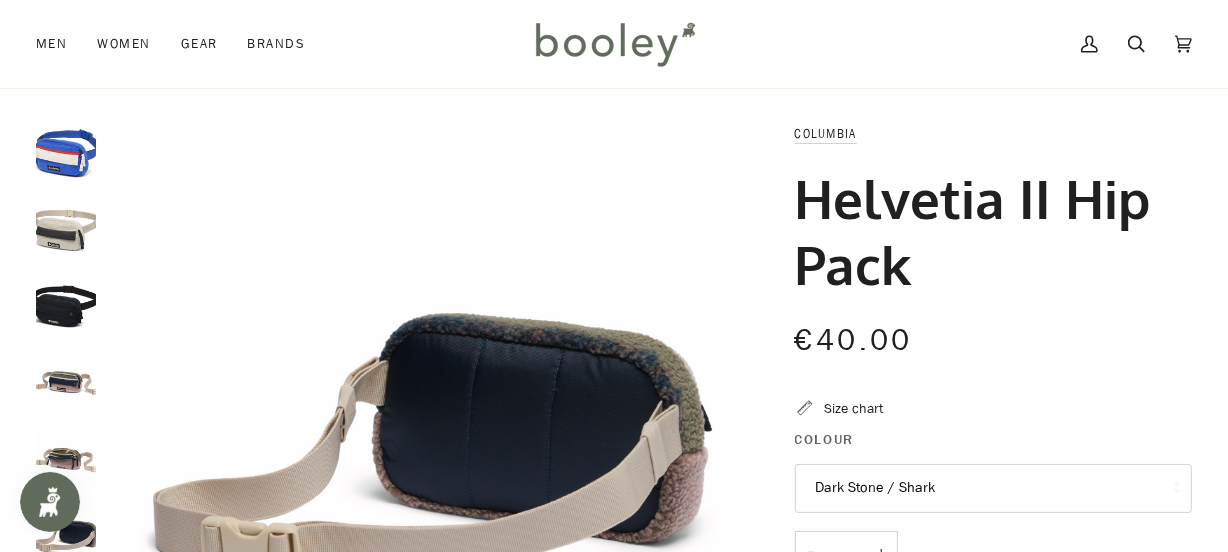 scroll, scrollTop: 0, scrollLeft: 0, axis: both 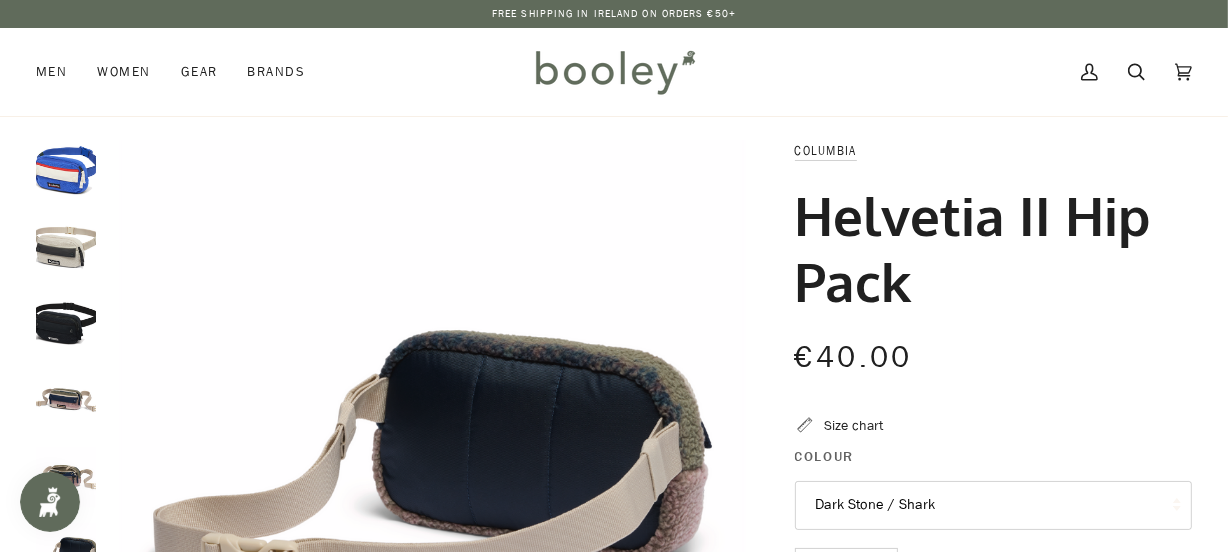 click at bounding box center (66, 170) 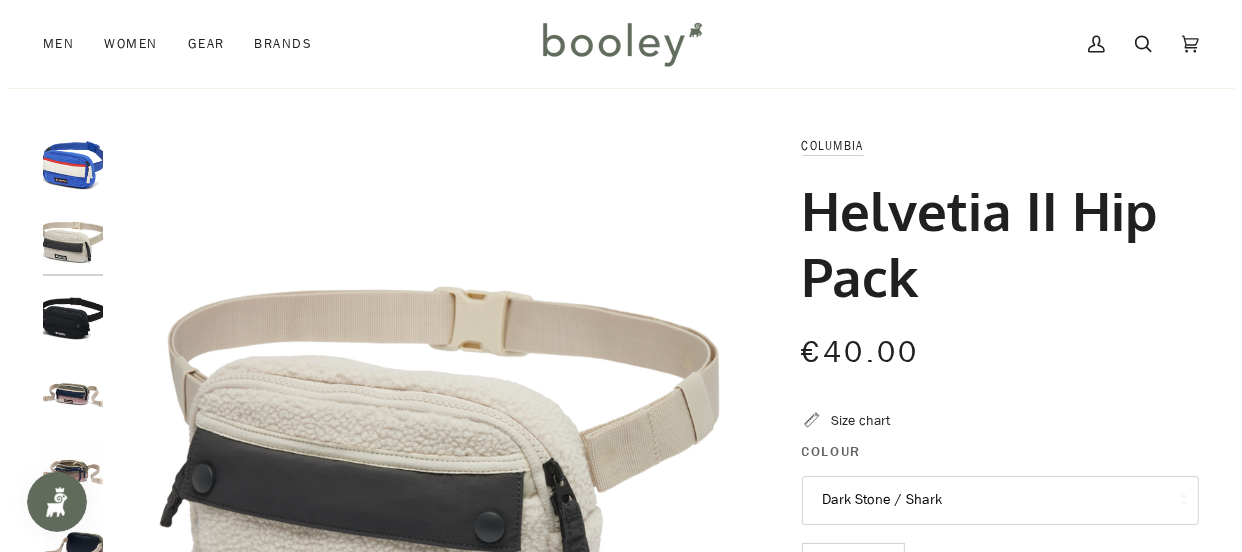 scroll, scrollTop: 0, scrollLeft: 0, axis: both 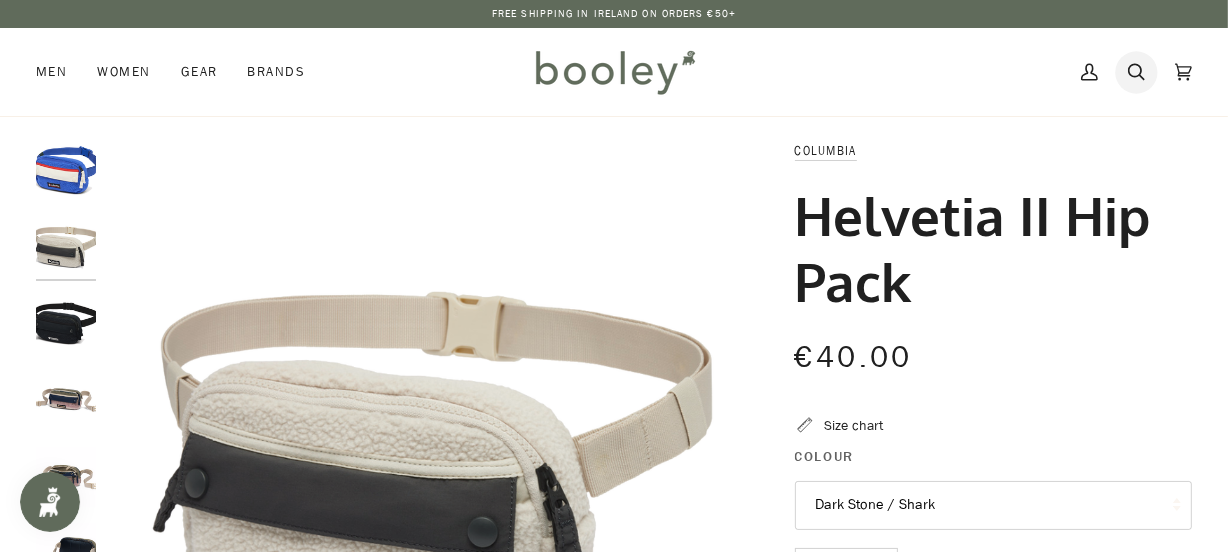 click at bounding box center (1136, 72) 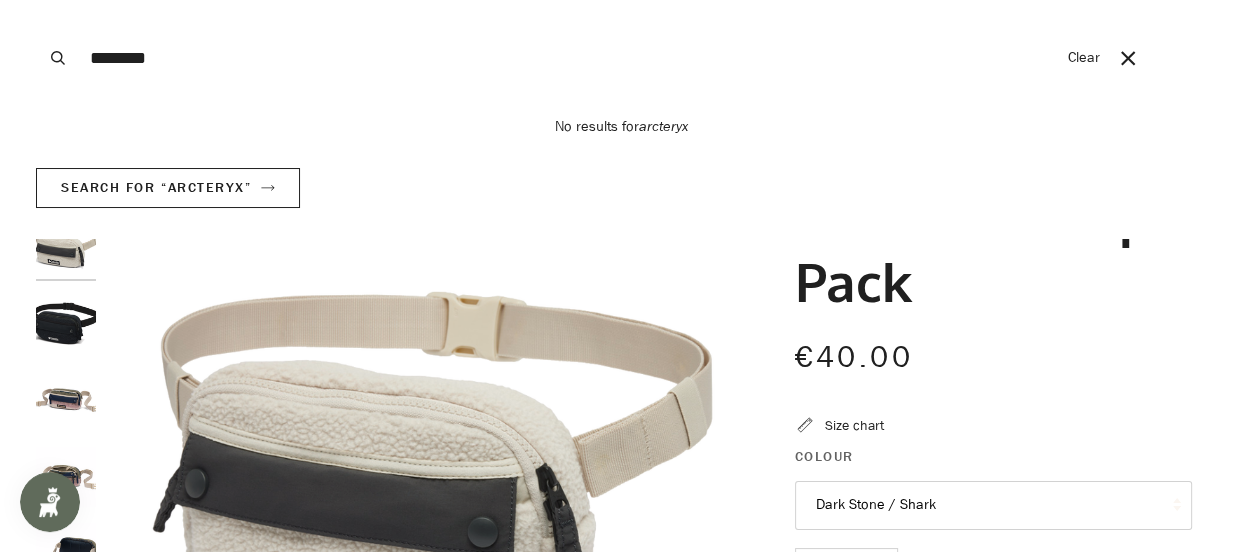 type on "********" 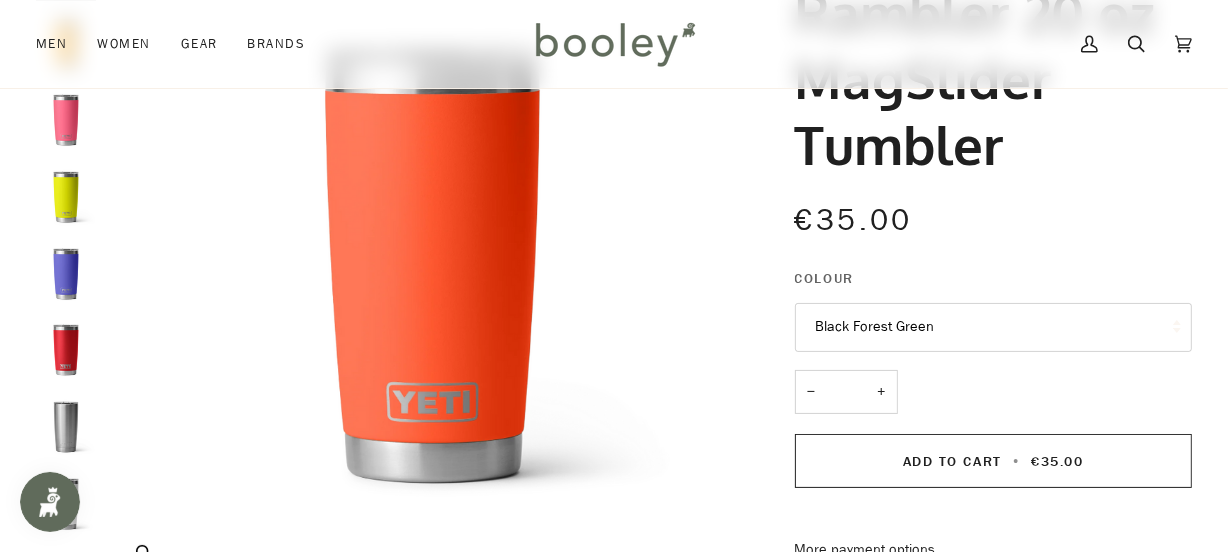 scroll, scrollTop: 90, scrollLeft: 0, axis: vertical 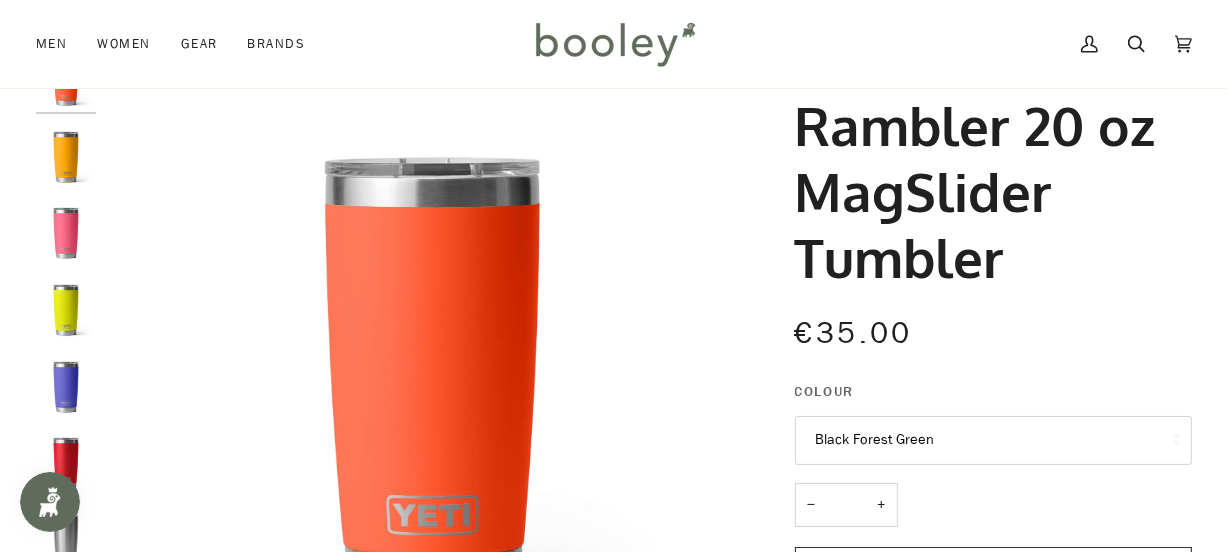 click at bounding box center [614, 44] 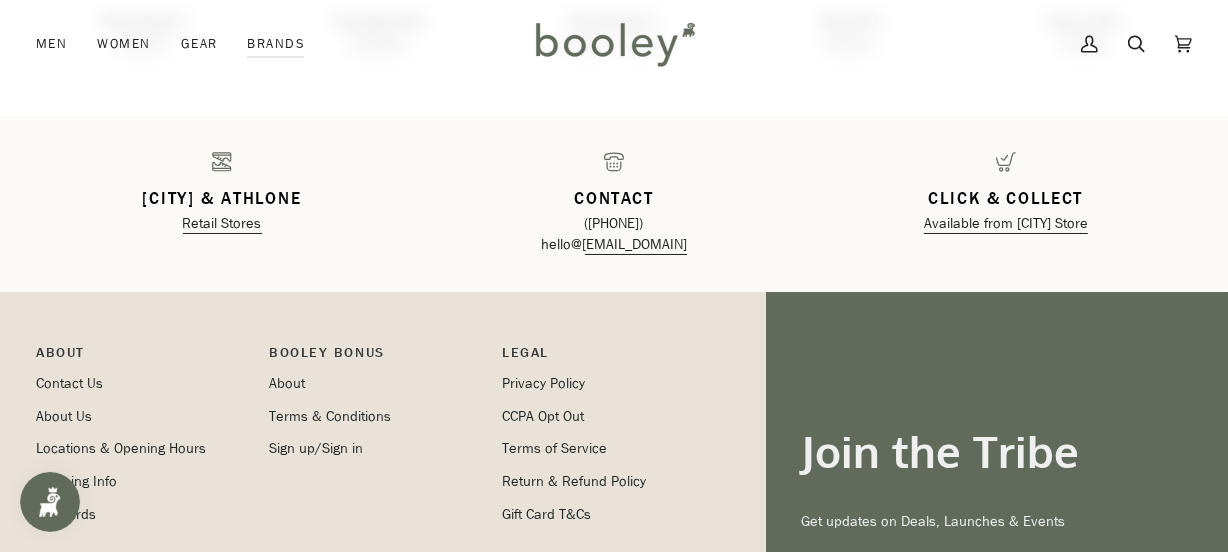 scroll, scrollTop: 1918, scrollLeft: 0, axis: vertical 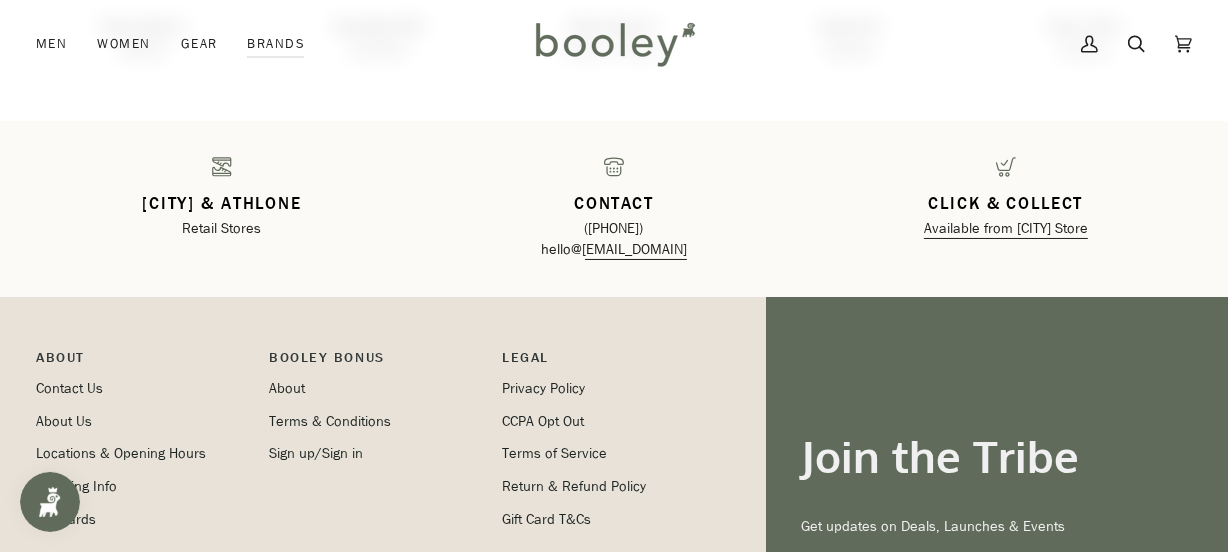 click on "Retail Stores" at bounding box center [222, 228] 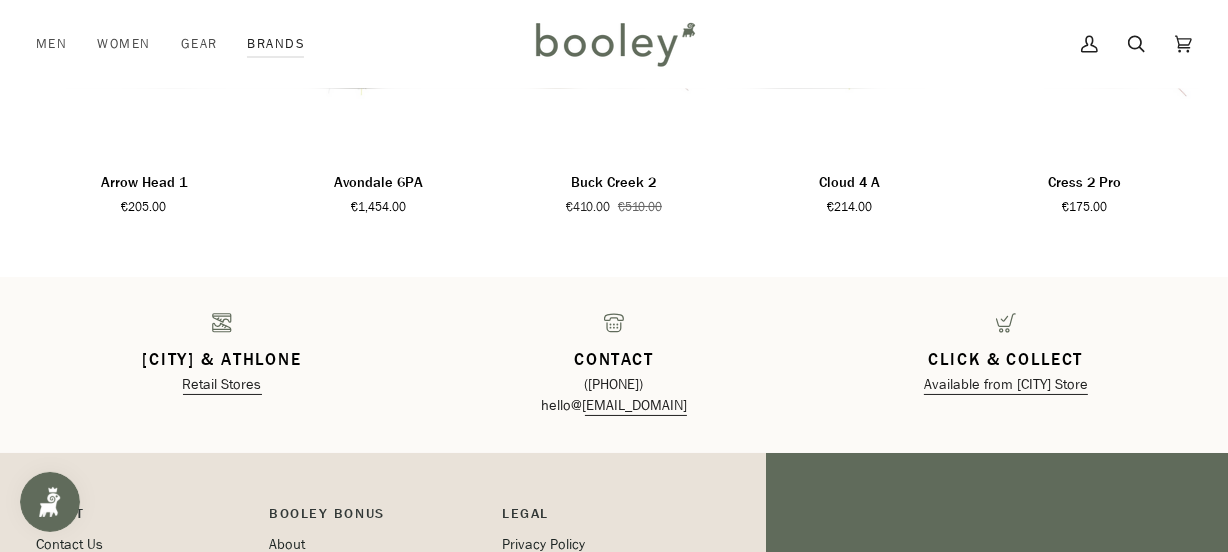 scroll, scrollTop: 1731, scrollLeft: 0, axis: vertical 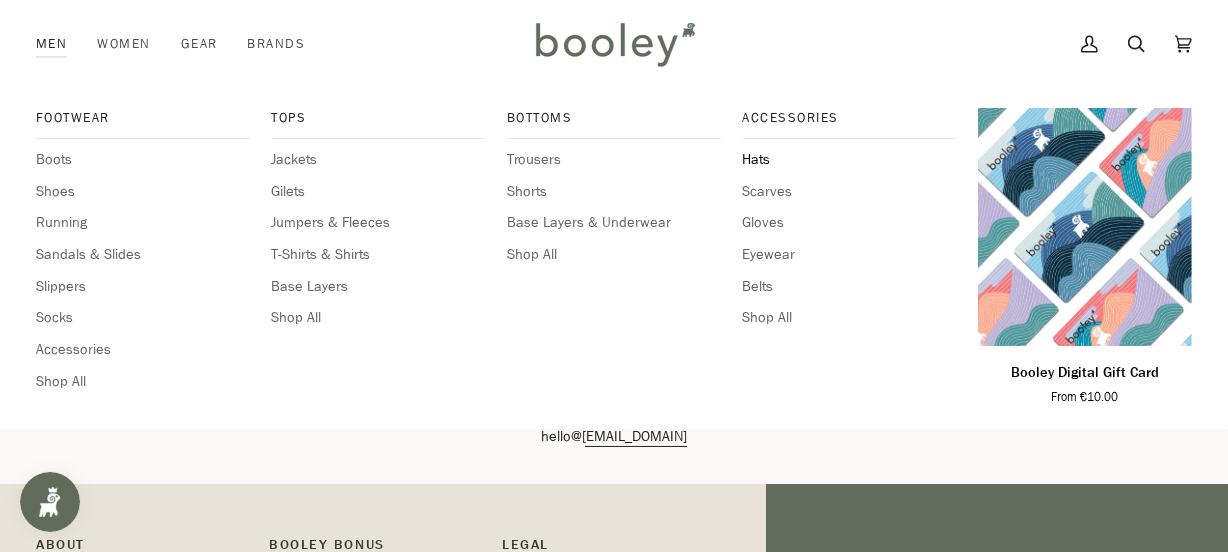 click on "Hats" at bounding box center [850, 160] 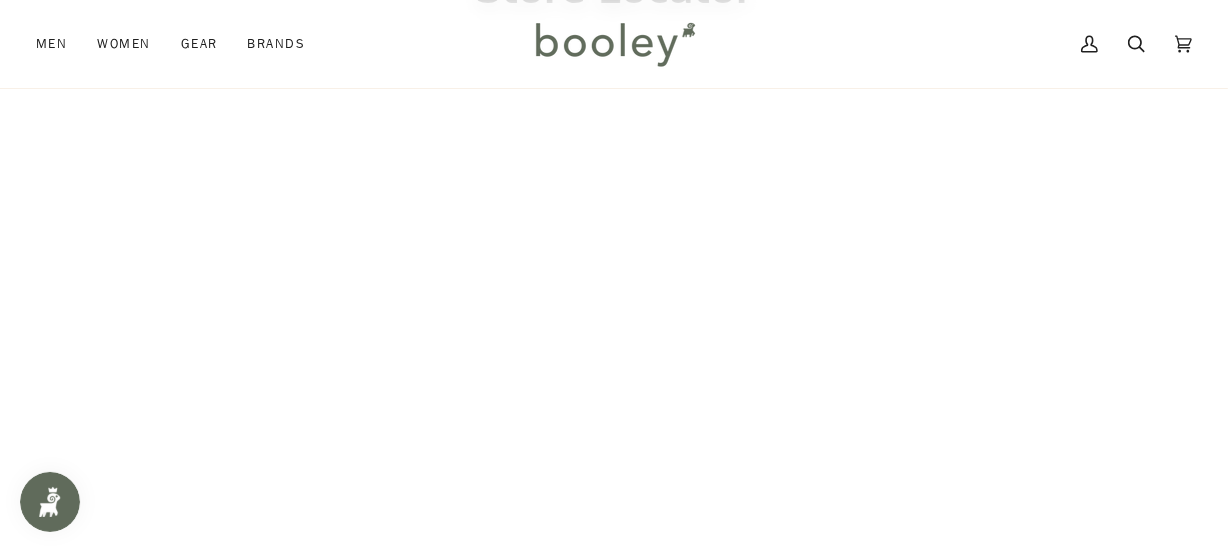 scroll, scrollTop: 272, scrollLeft: 0, axis: vertical 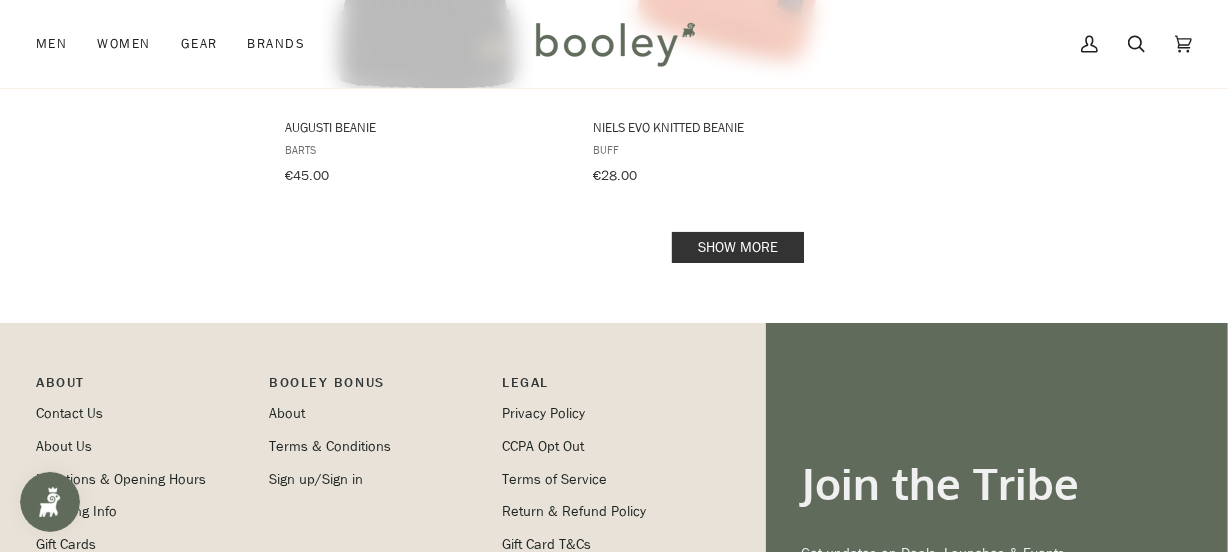 click on "Show more" at bounding box center (738, 247) 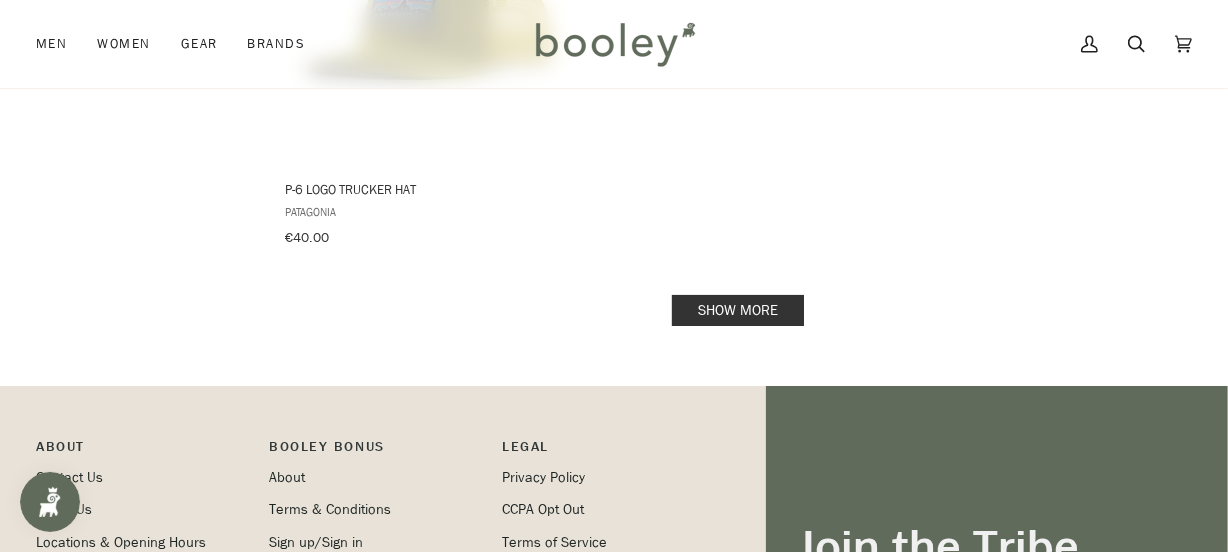 scroll, scrollTop: 5909, scrollLeft: 0, axis: vertical 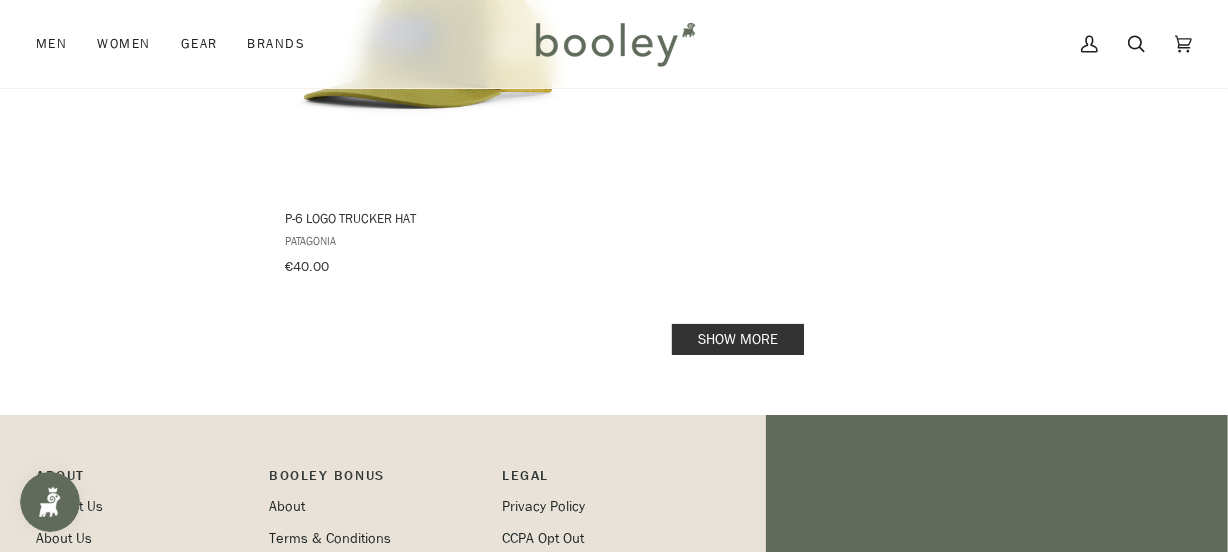 click on "Showing  171  results
Showing  171  results for "Hats & Headwear"
Products 171 Featured Featured Title: A-Z Title: Z-A Date: New to Old Date: Old to New Price: Low to High Price: High to Low Discount: High to Low Bestselling
Gender Men 137 Women 166 Category Hats & Headwear 171 Size 7 L M S Brand Arc'teryx 1 Artilect 1 Barts 56 Buff 10 Columbia 23 Dakine 6 Extremities 3 Fjallraven 5 Goorin Bros 10 Helly Hansen 7 Icebreaker 4 Kathmandu 2 Orca 6 Patagonia 15 Picture Organic Clothing 1 Rab 1 Rip Curl 3 Sherpa Adventure Gear 3 Tentree 4 The North Face 2 Tilley 4 Trekmates 4 Colour Beige Black Blue Brown Green Grey Multicolour Orange Pink Purple Red White Yellow Price , € **  –  *** €16 €105 €16 €38 €61 €83 €105 Available At Athlone 104 Galway 144 Haakon Beanie  Barts €30.00 View product Jasmin Beanie  Barts €30.00 View product Witzia Beanie  Barts €30.00" at bounding box center [614, -2622] 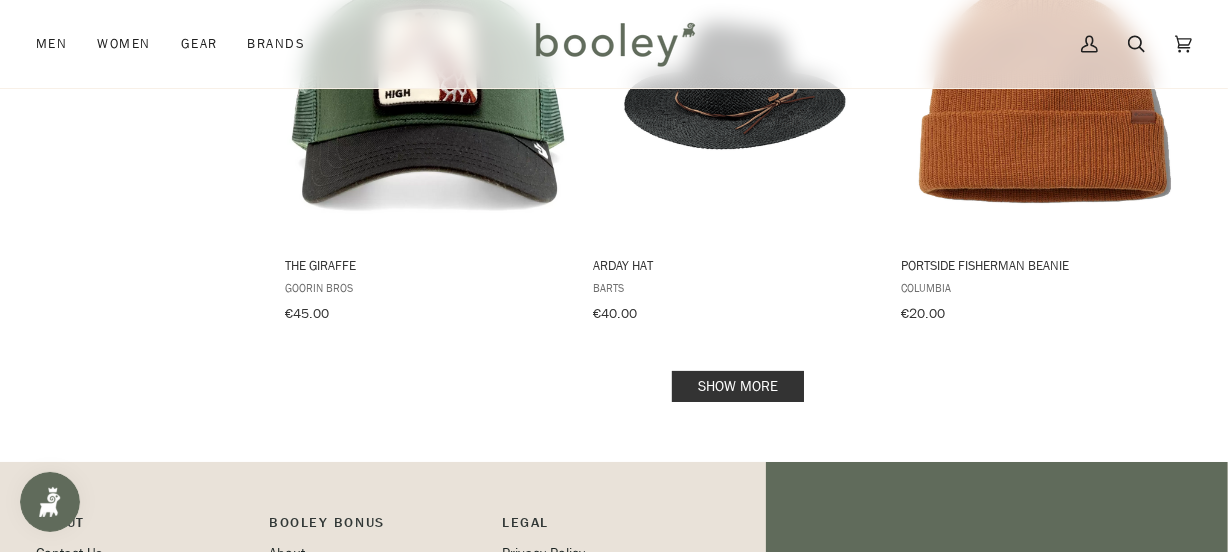 scroll, scrollTop: 8272, scrollLeft: 0, axis: vertical 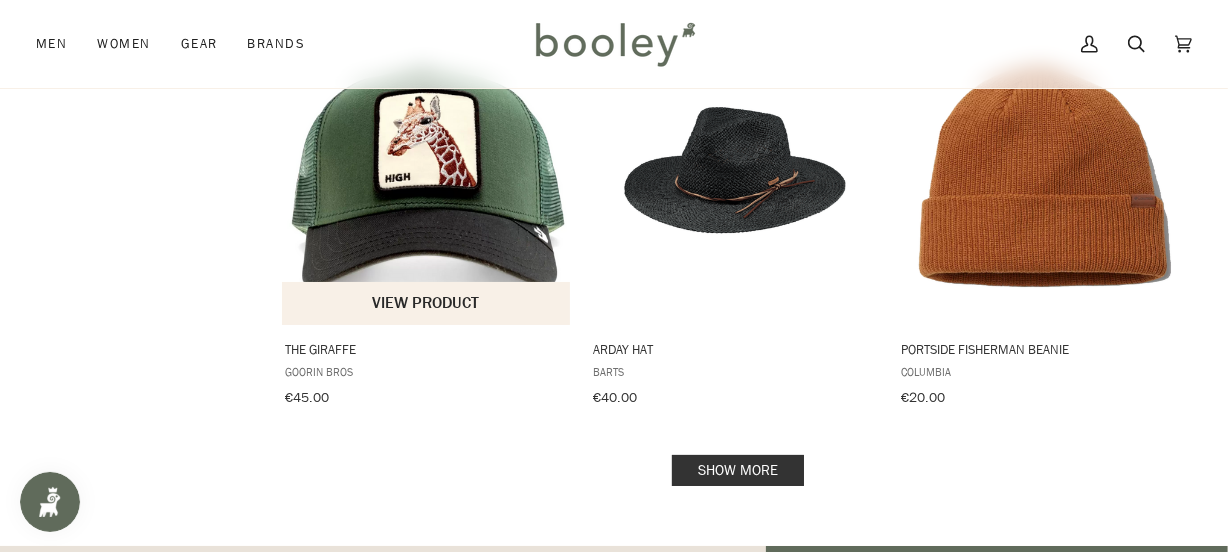 click on "Goorin Bros" at bounding box center (427, 371) 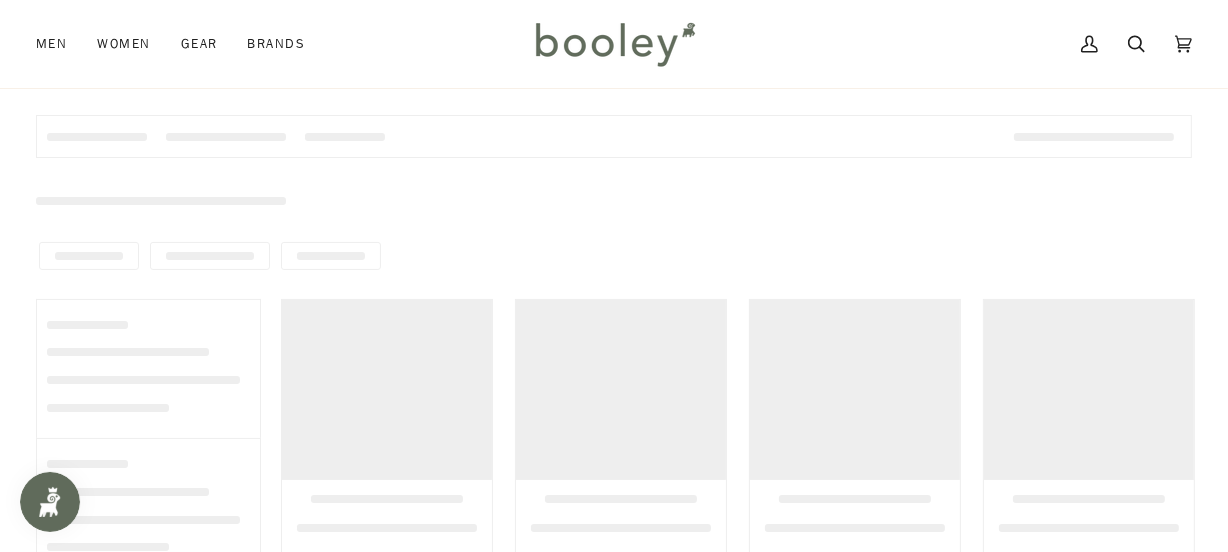 scroll, scrollTop: 0, scrollLeft: 0, axis: both 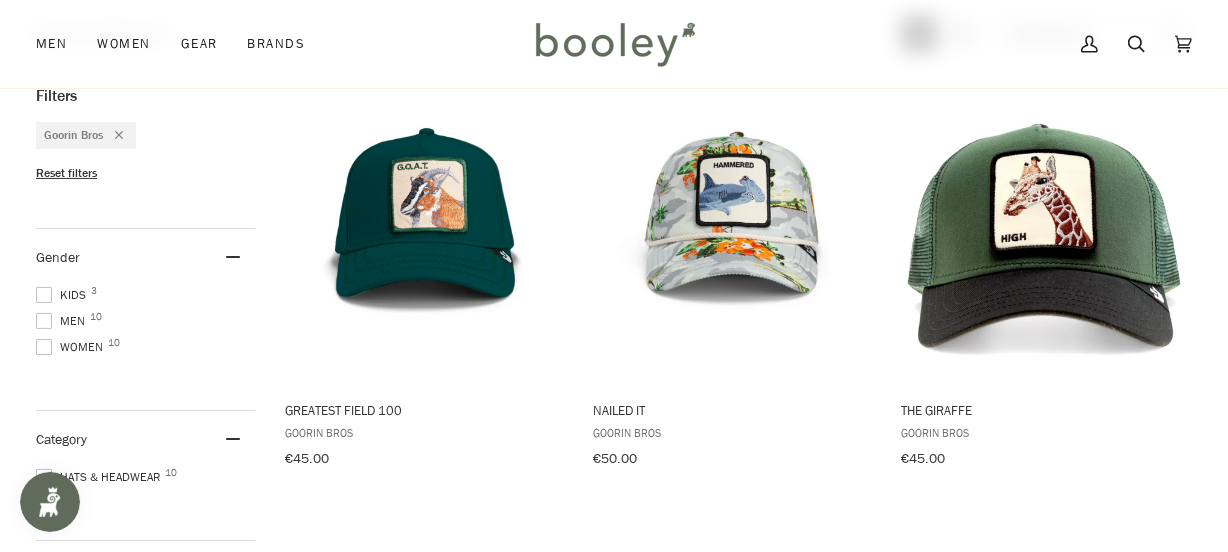 click at bounding box center [119, 135] 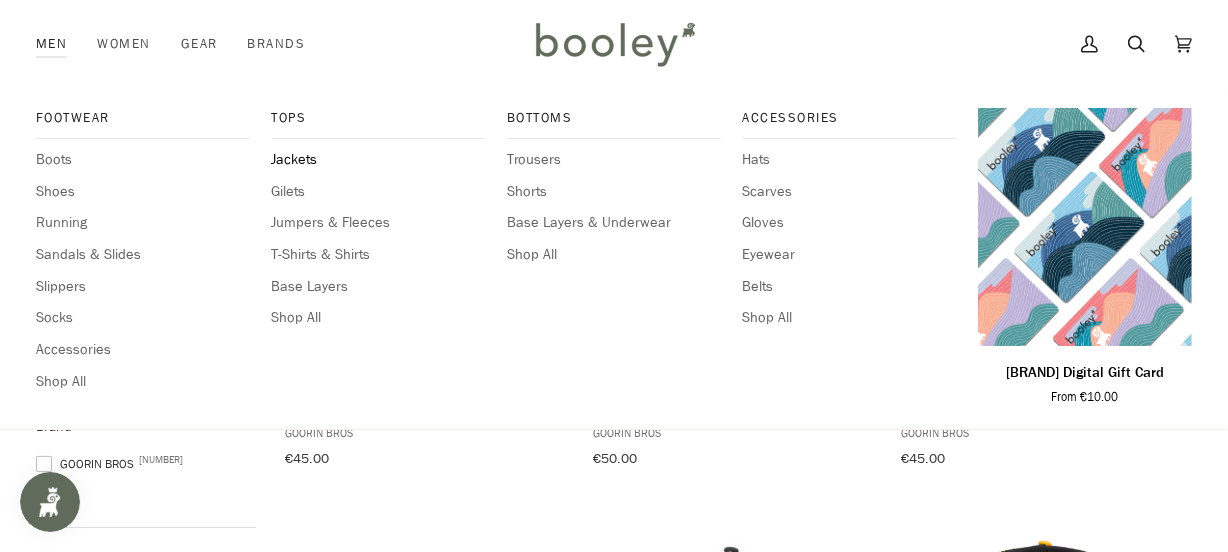 click on "Jackets" at bounding box center [379, 160] 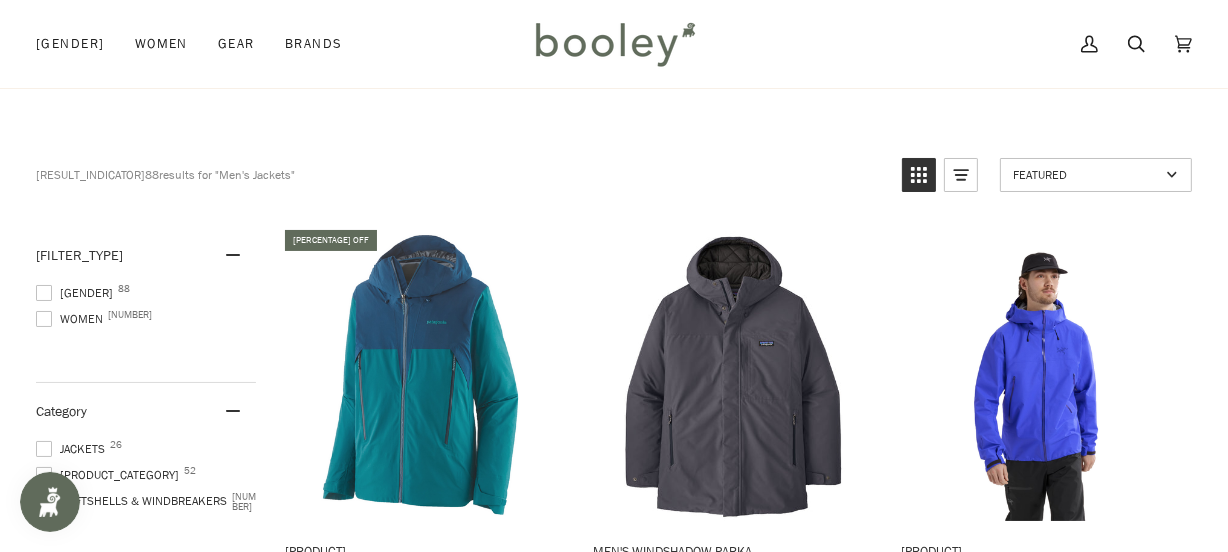 scroll, scrollTop: 90, scrollLeft: 0, axis: vertical 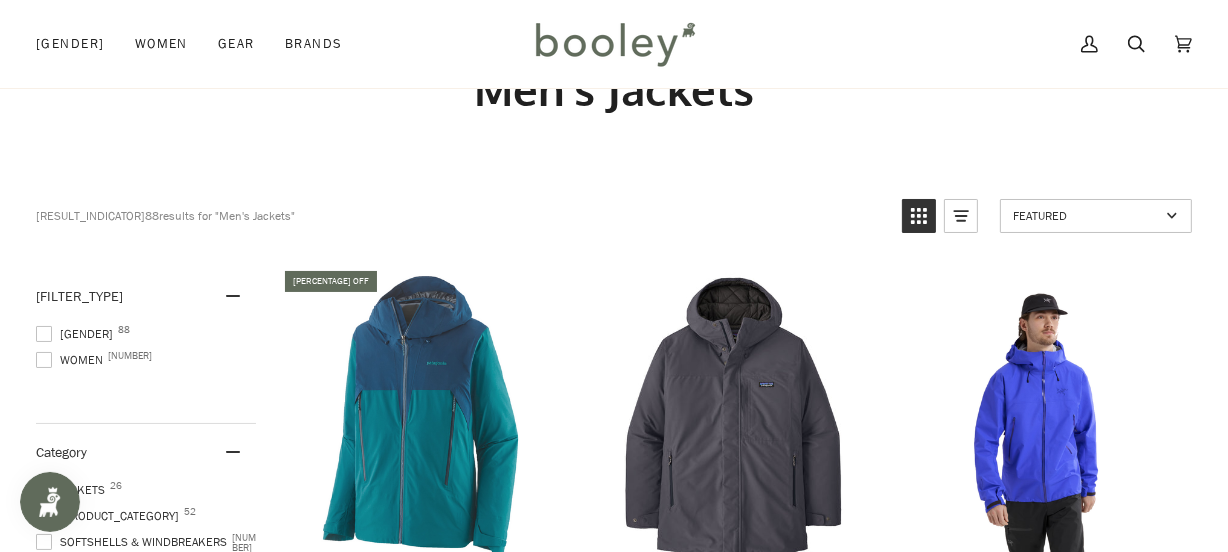 click at bounding box center [44, 334] 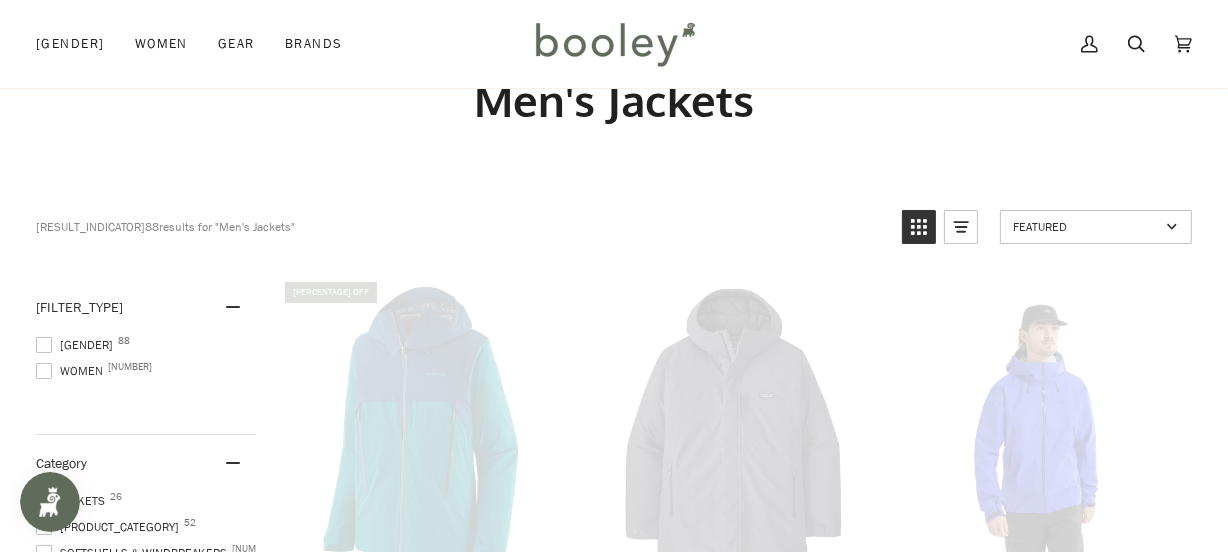 scroll, scrollTop: 70, scrollLeft: 0, axis: vertical 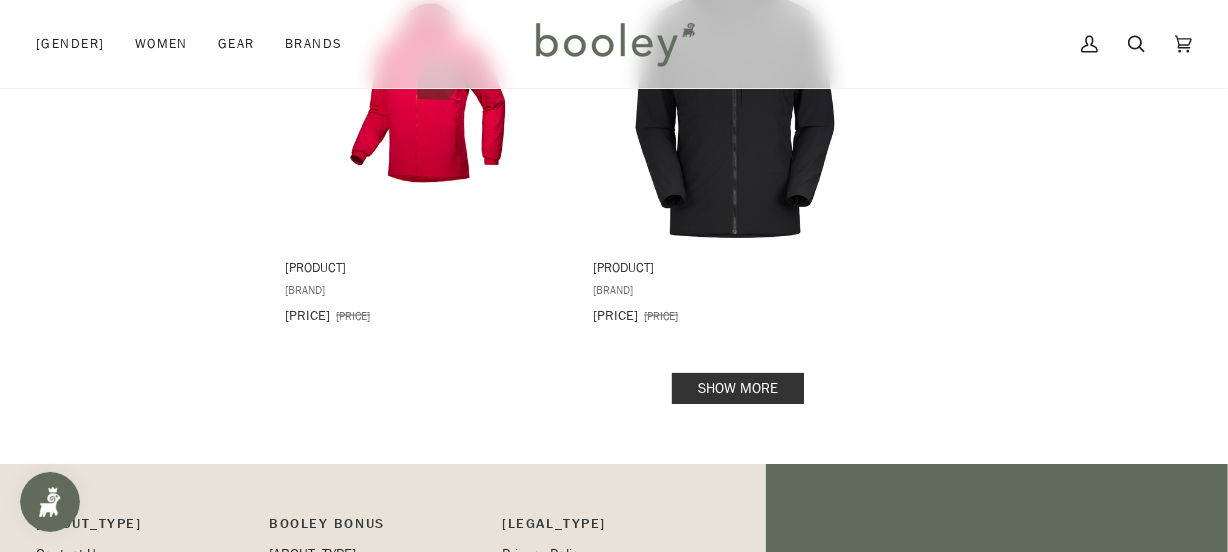 click on "Show more" at bounding box center (738, 388) 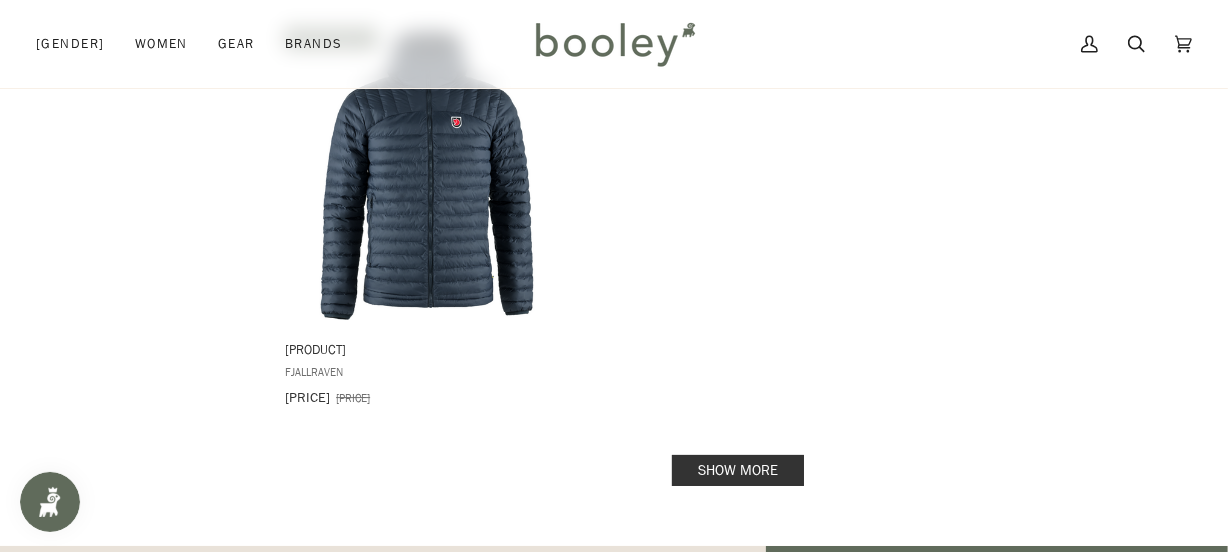 scroll, scrollTop: 6020, scrollLeft: 0, axis: vertical 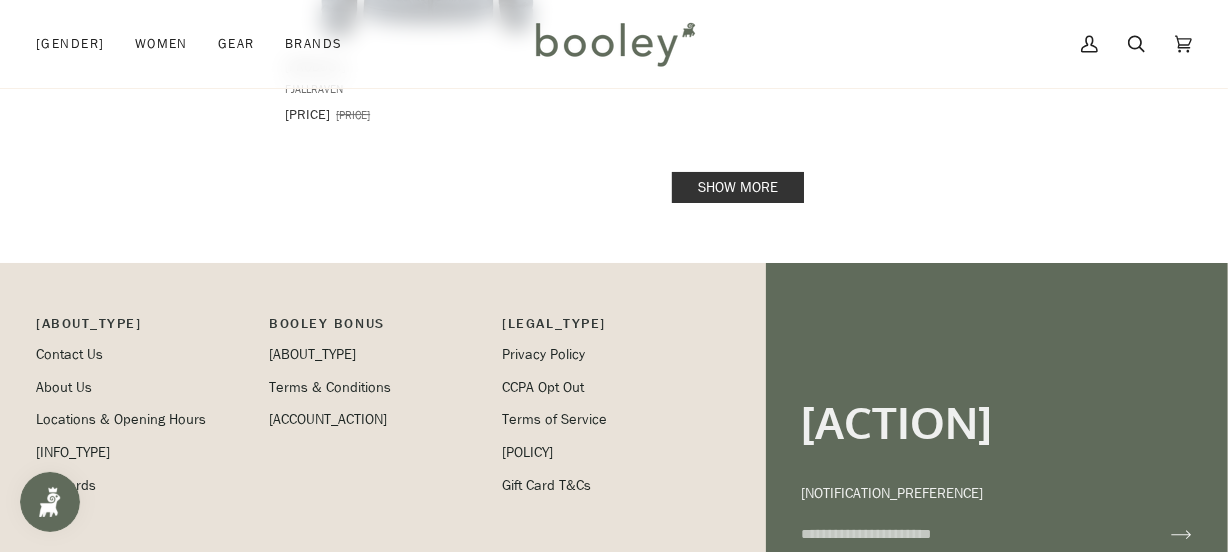 click on "Show more" at bounding box center (738, 187) 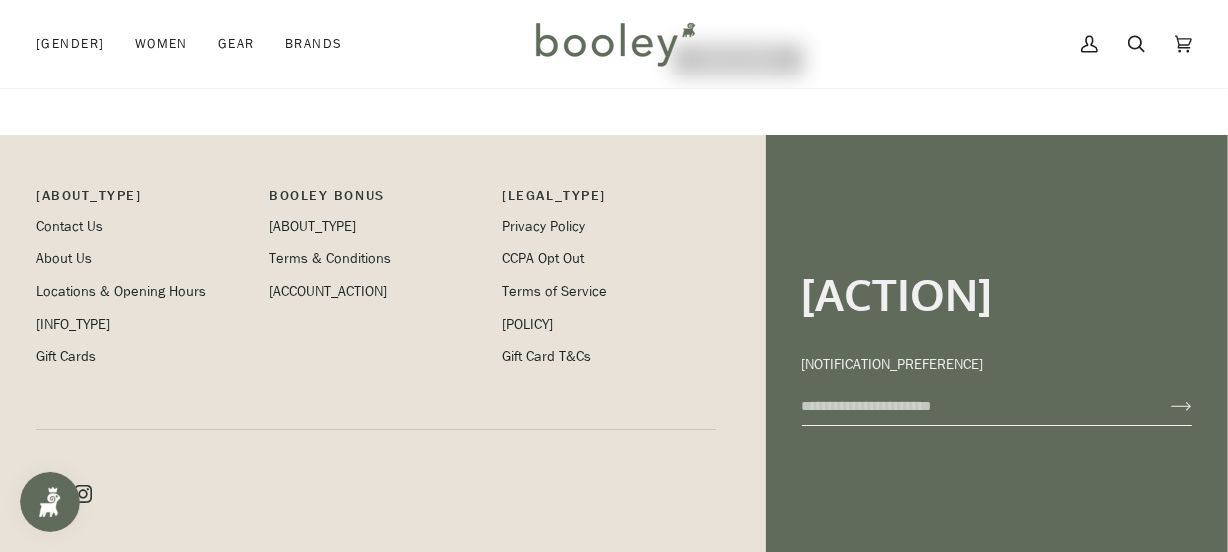 scroll, scrollTop: 8540, scrollLeft: 0, axis: vertical 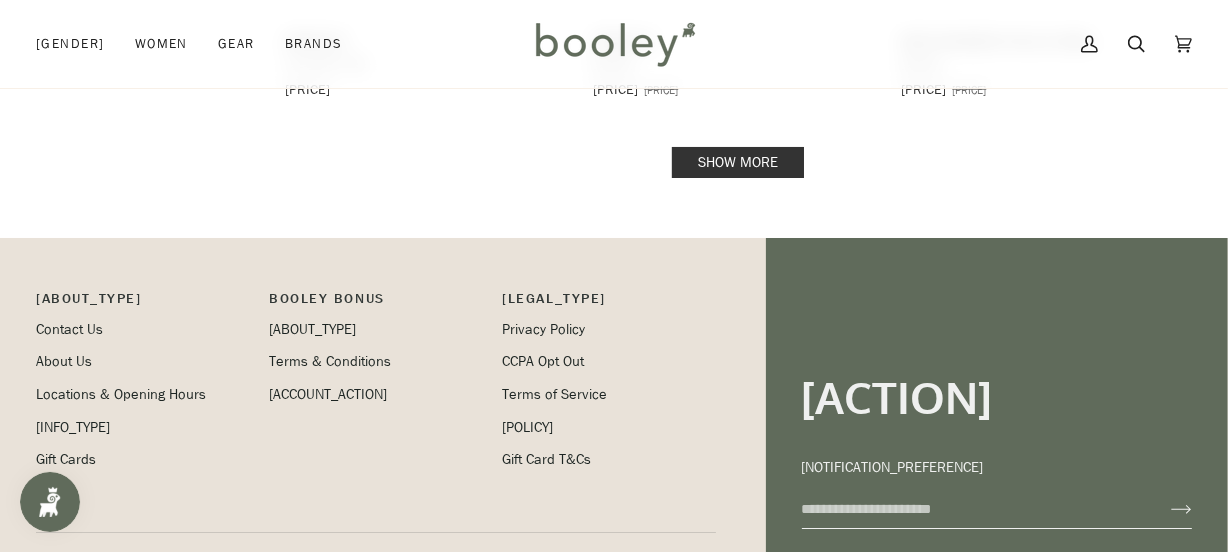 click on "Show more" at bounding box center (738, 162) 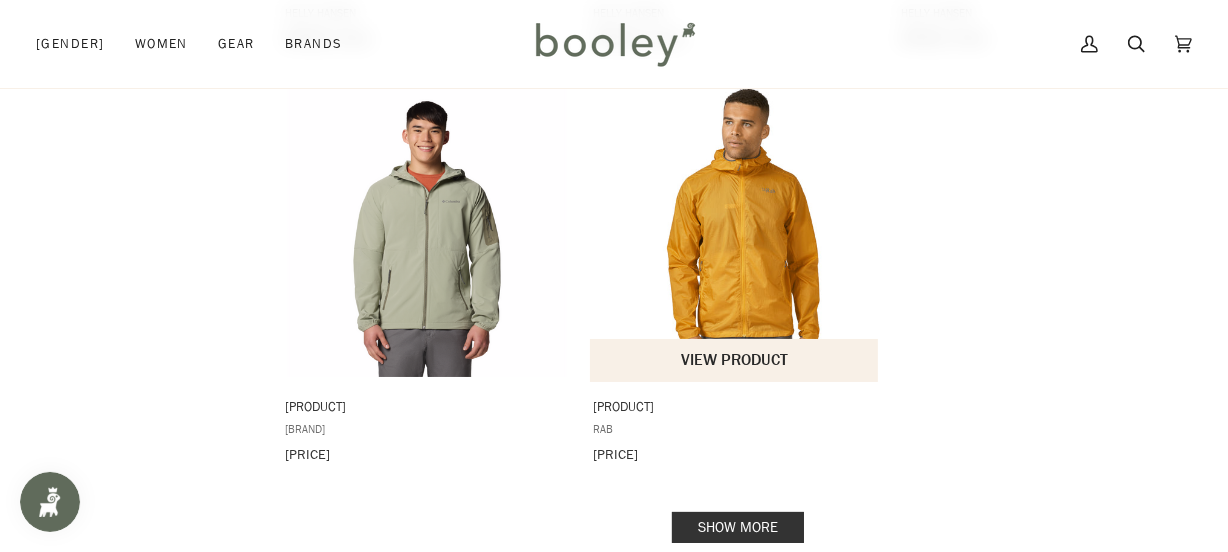 scroll, scrollTop: 11176, scrollLeft: 0, axis: vertical 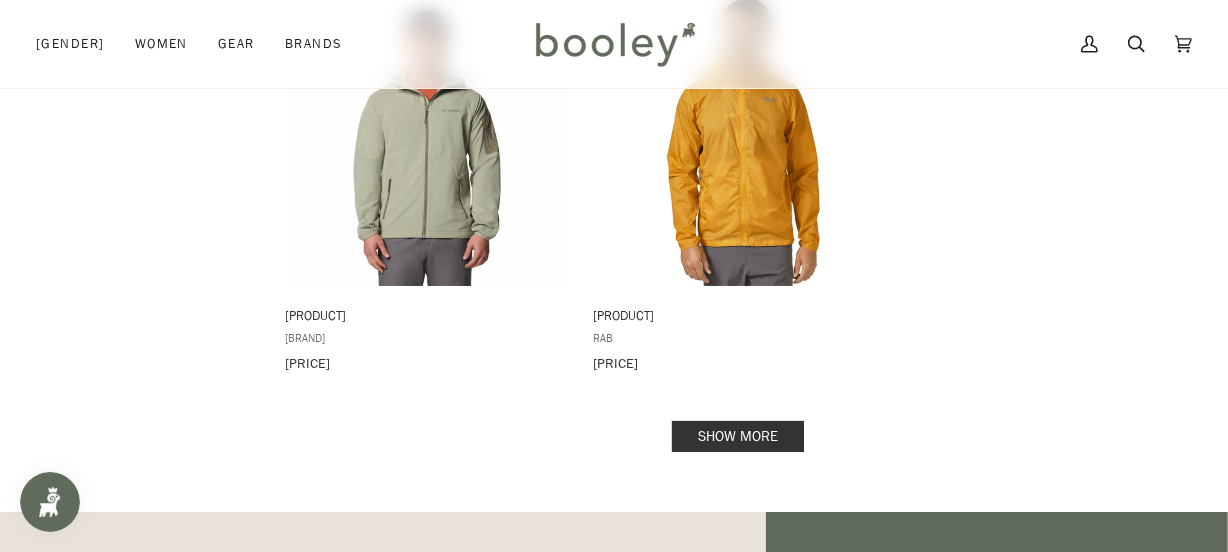 click on "Show more" at bounding box center [738, 436] 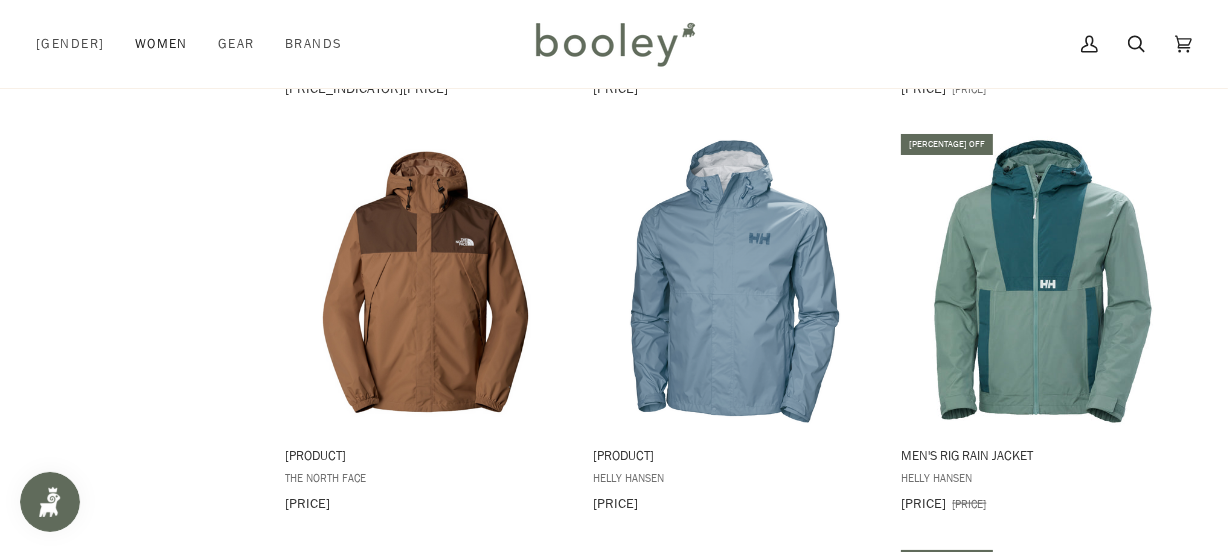 scroll, scrollTop: 8903, scrollLeft: 0, axis: vertical 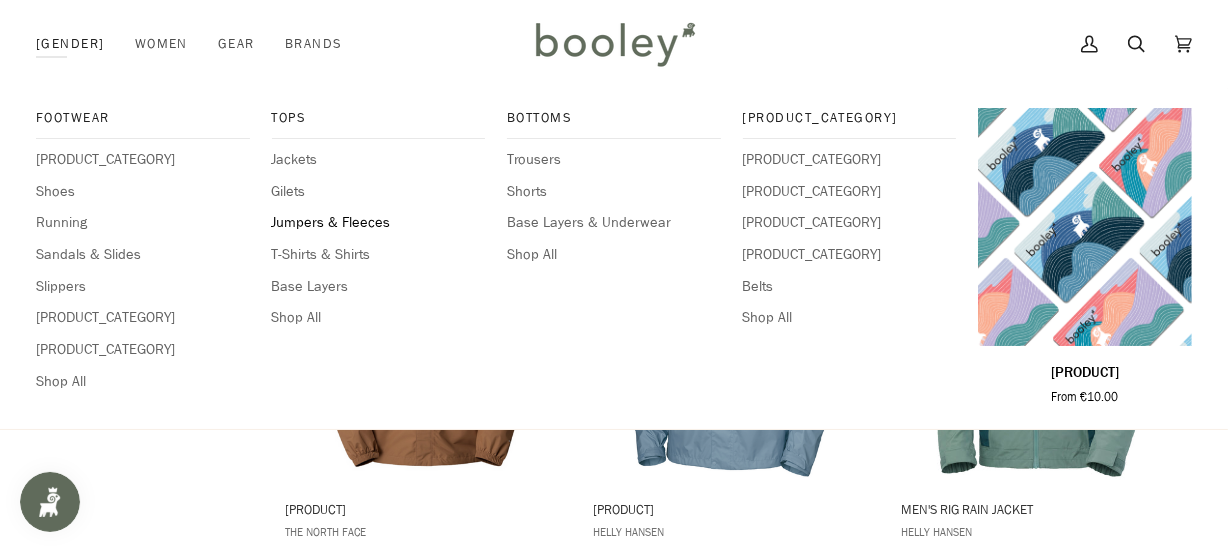 click on "Jumpers & Fleeces" at bounding box center (379, 223) 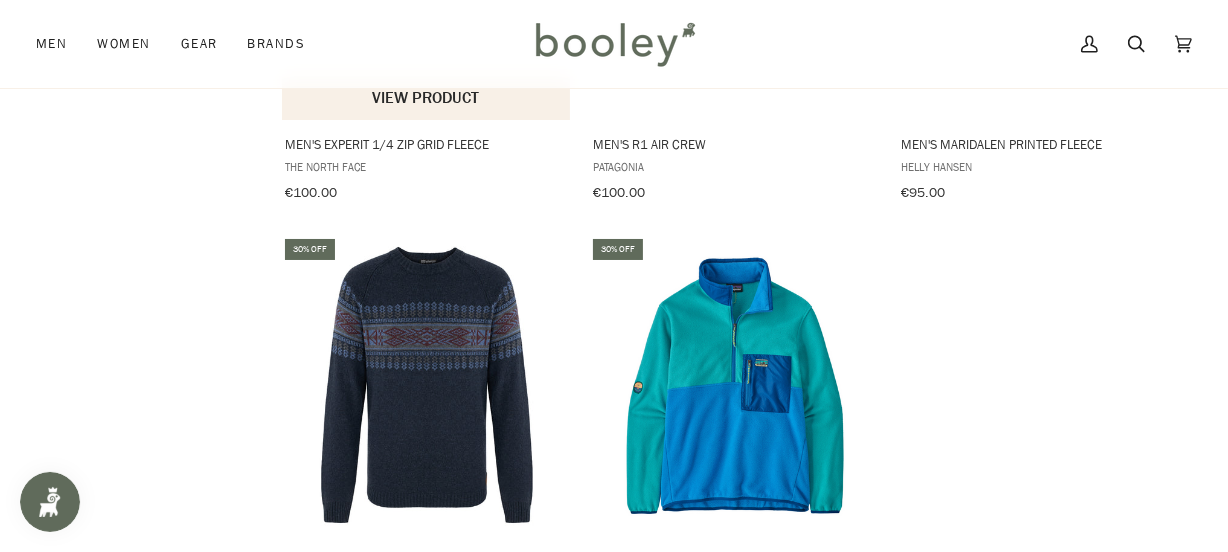 scroll, scrollTop: 2349, scrollLeft: 0, axis: vertical 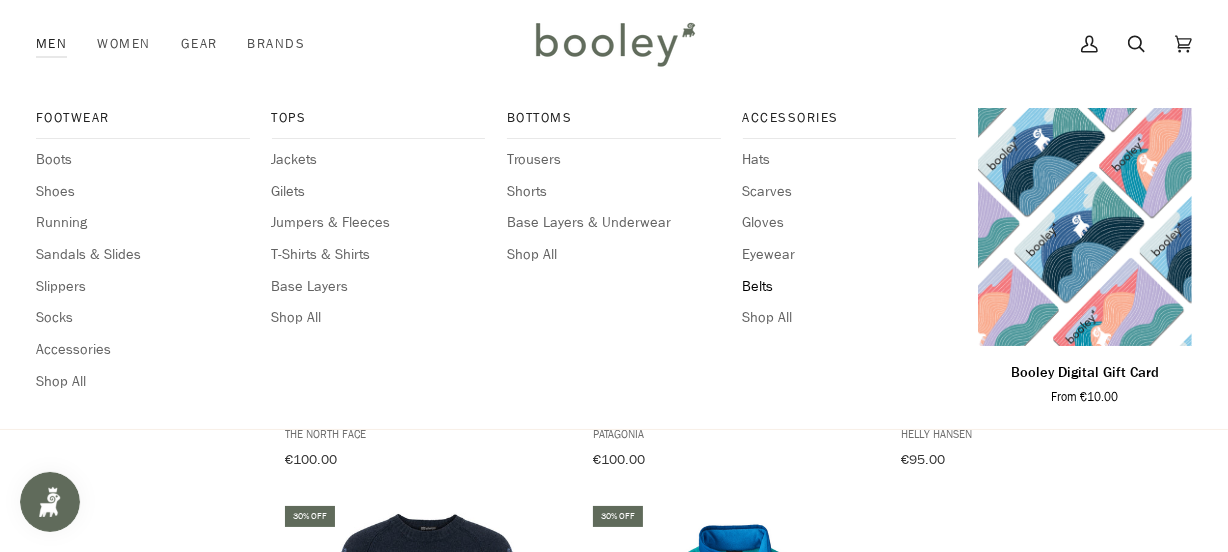 click on "Belts" at bounding box center (850, 287) 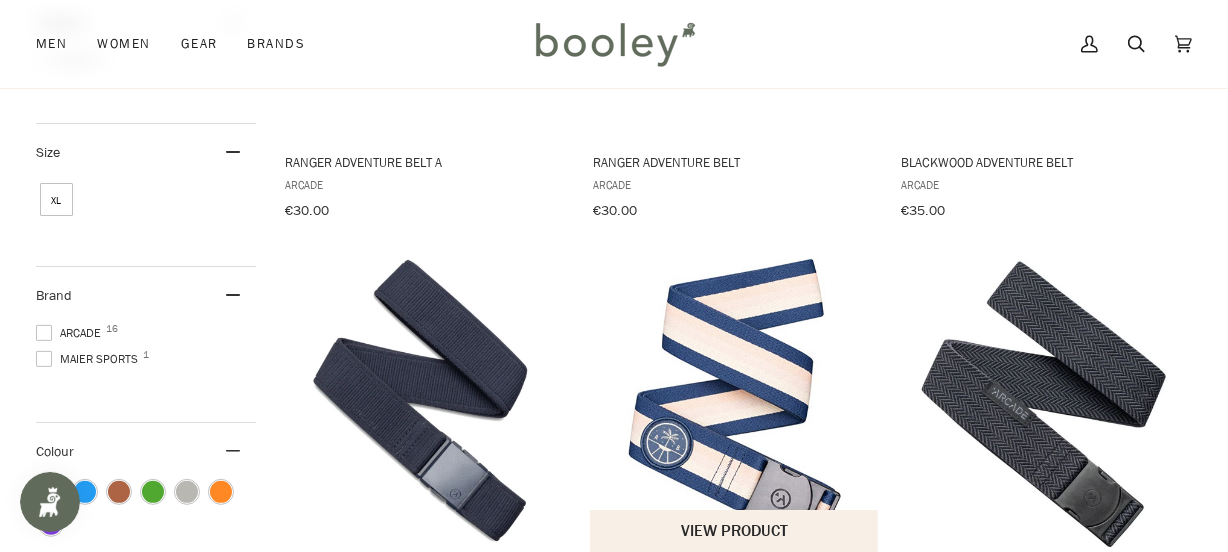 scroll, scrollTop: 0, scrollLeft: 0, axis: both 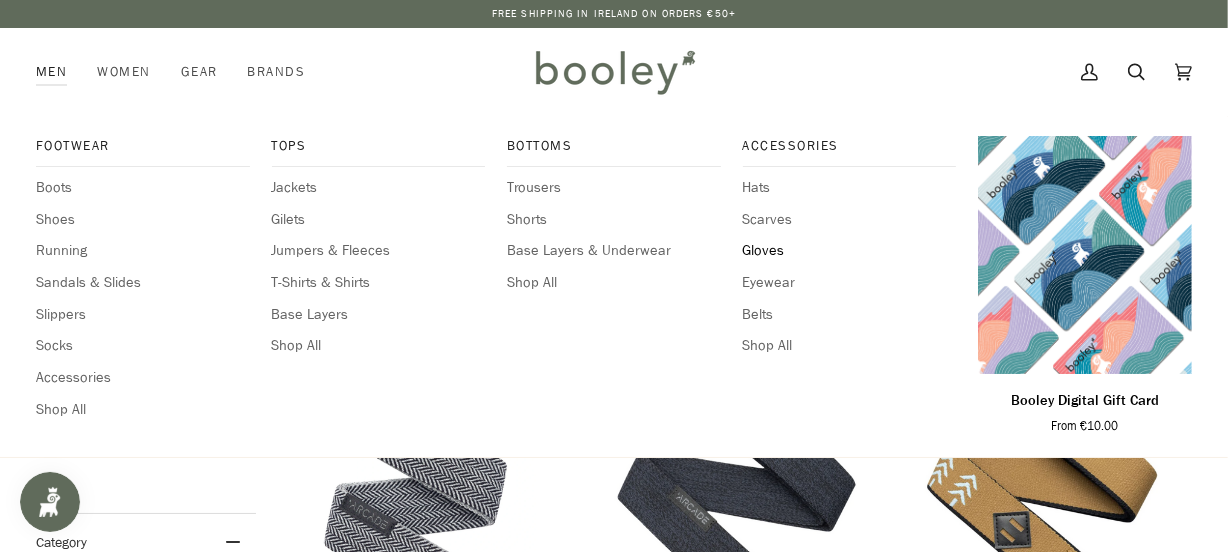 click on "Gloves" at bounding box center (850, 251) 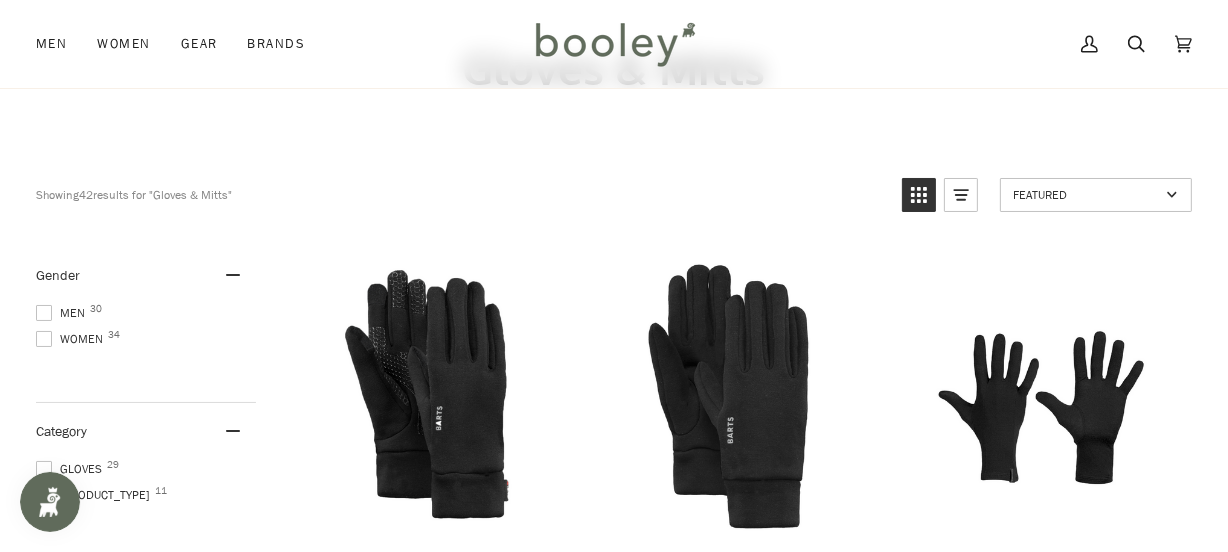 scroll, scrollTop: 181, scrollLeft: 0, axis: vertical 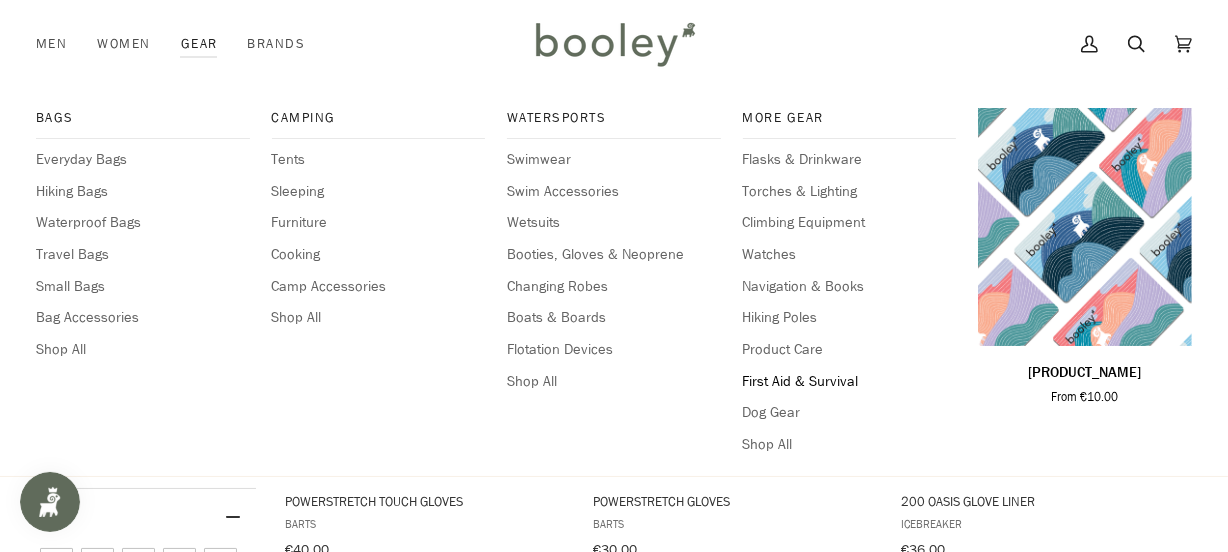 click on "First Aid & Survival" at bounding box center (850, 382) 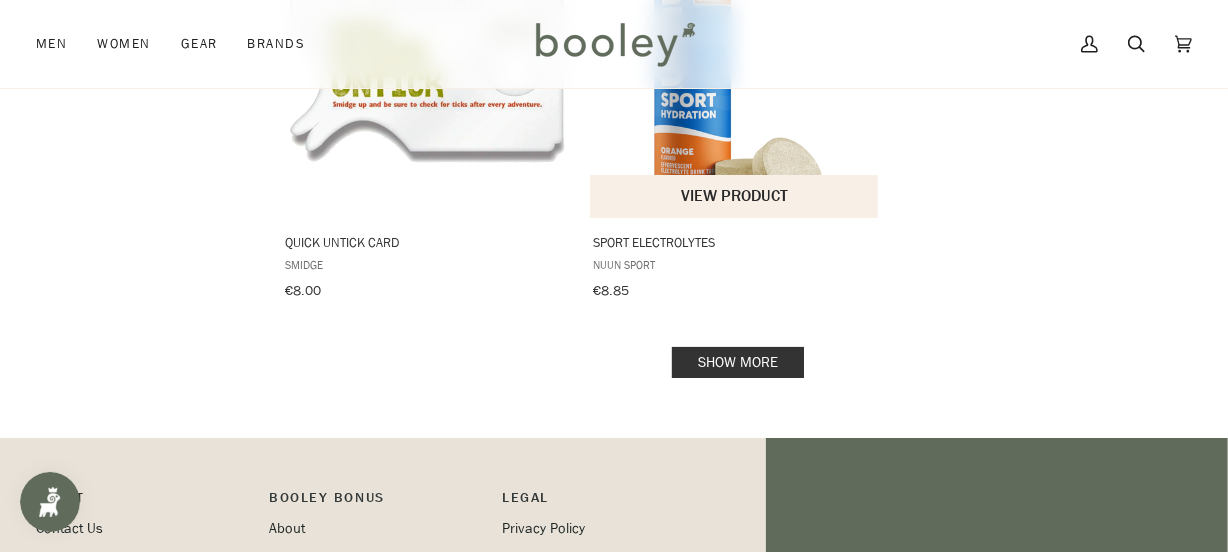 scroll, scrollTop: 3000, scrollLeft: 0, axis: vertical 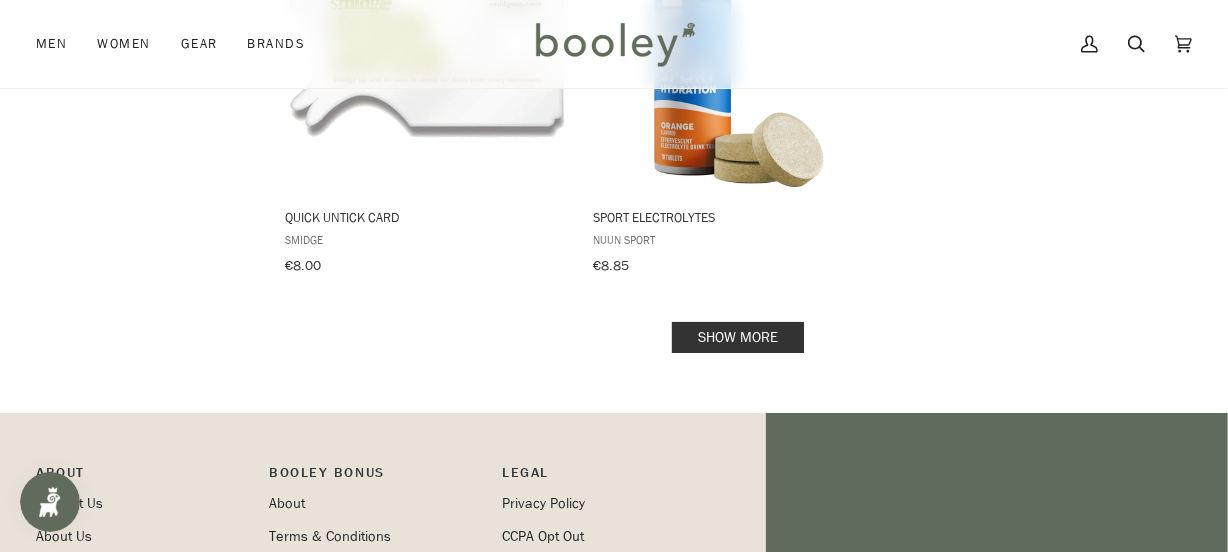 click on "Show more" at bounding box center (738, 337) 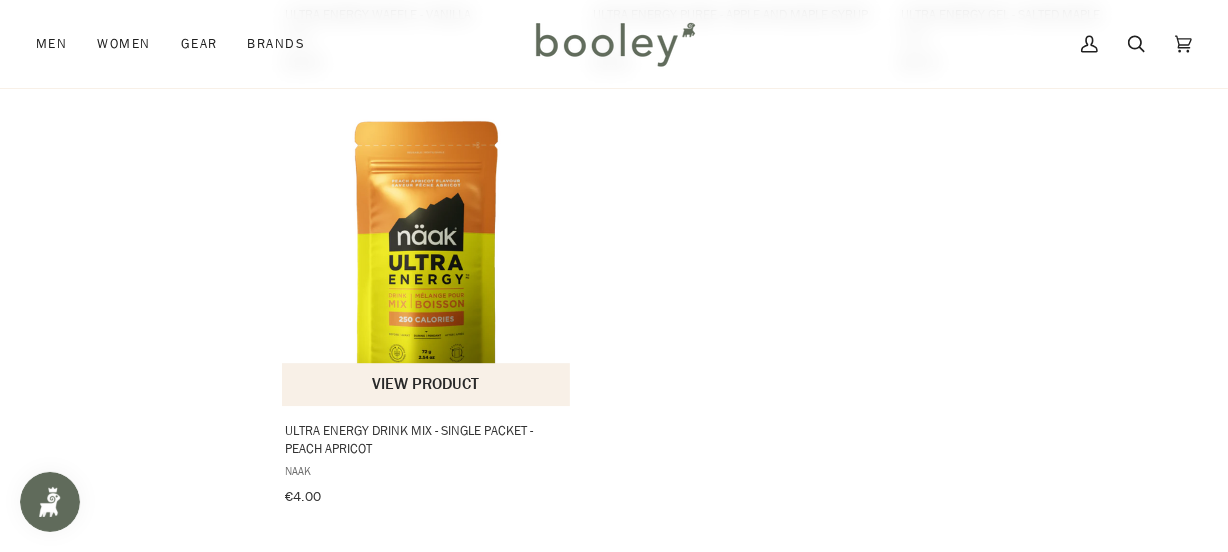 scroll, scrollTop: 5909, scrollLeft: 0, axis: vertical 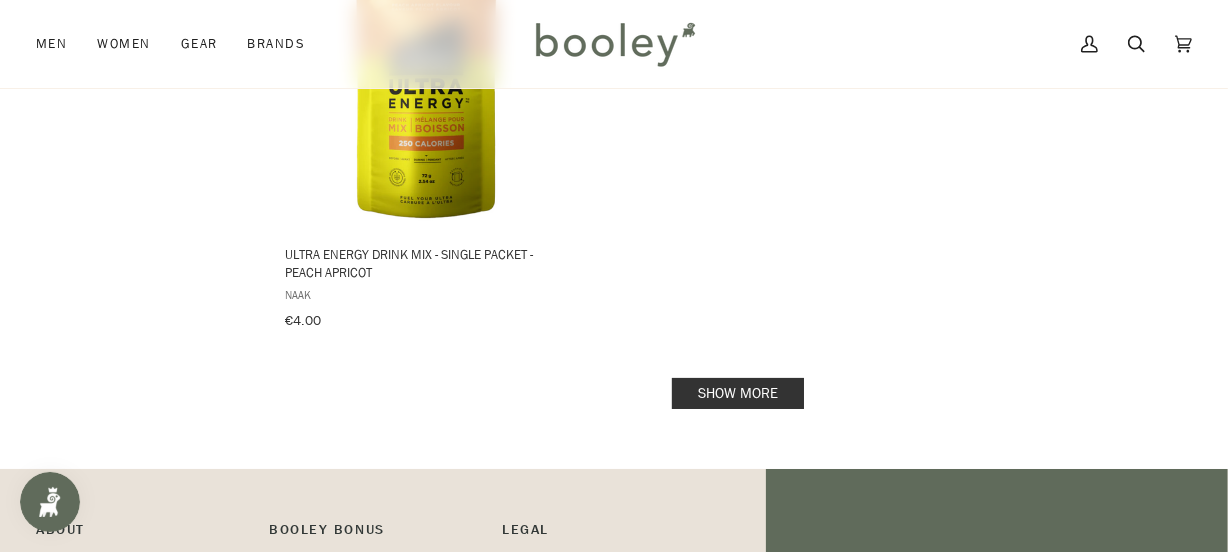 click on "Show more" at bounding box center (738, 393) 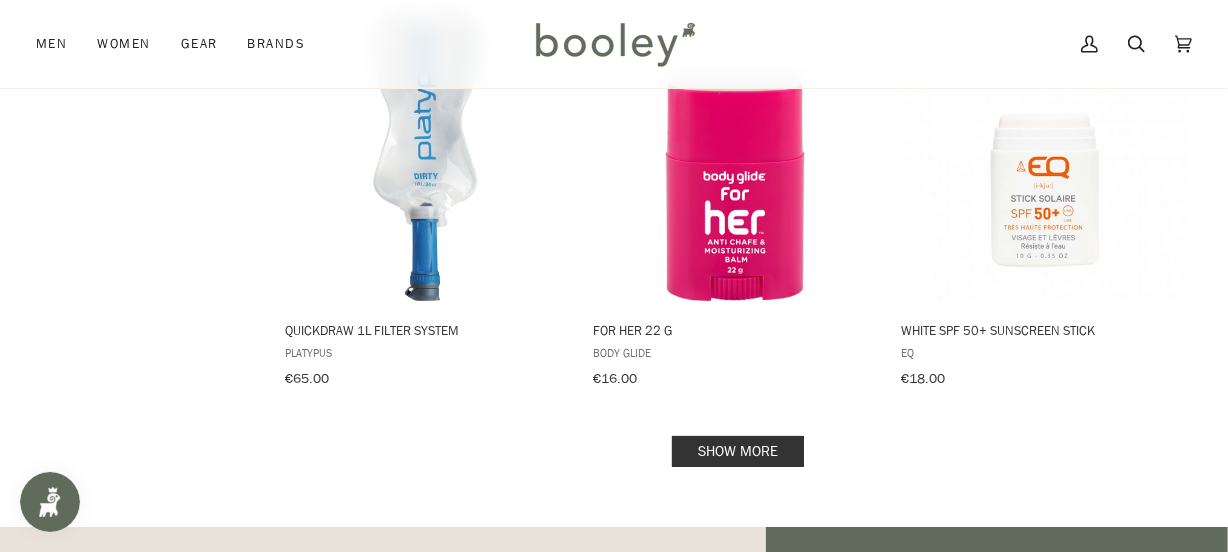 scroll, scrollTop: 8272, scrollLeft: 0, axis: vertical 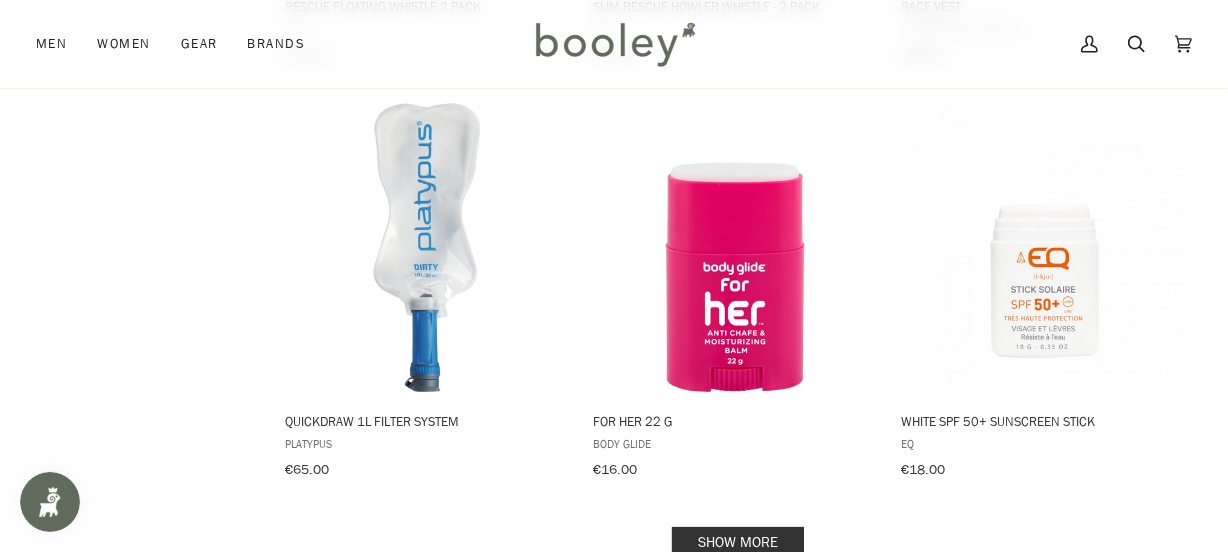 click on "Show more" at bounding box center [738, 542] 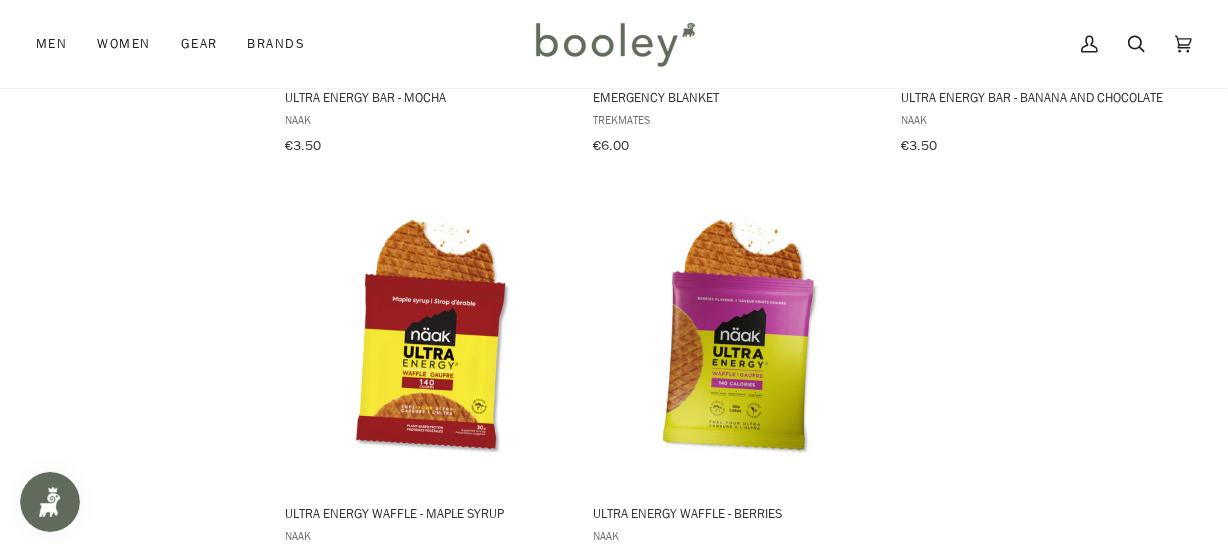 scroll, scrollTop: 9000, scrollLeft: 0, axis: vertical 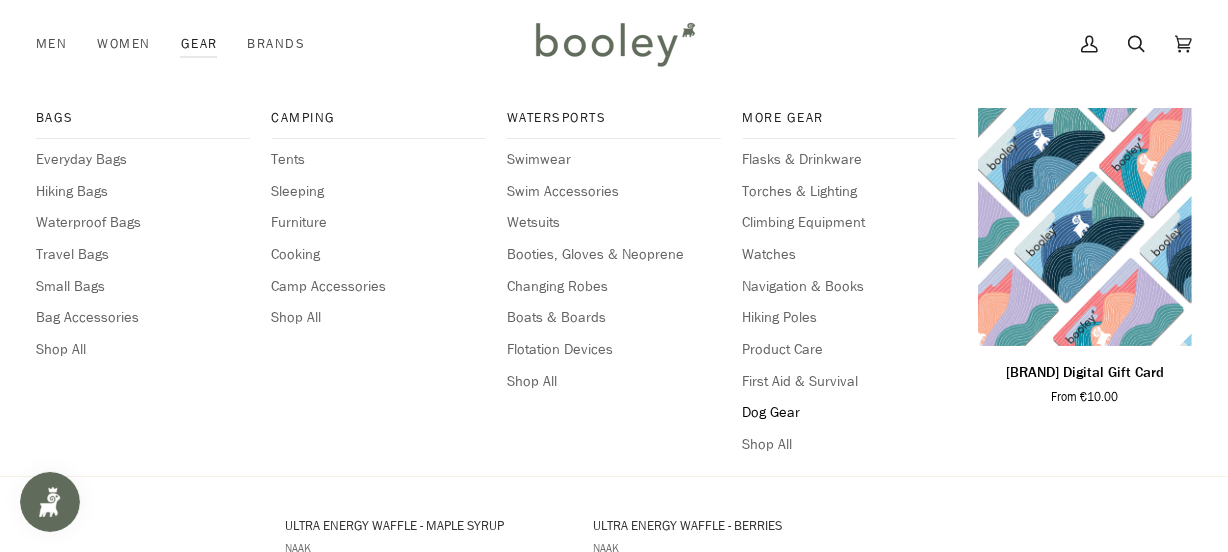 click on "Dog Gear" at bounding box center (850, 413) 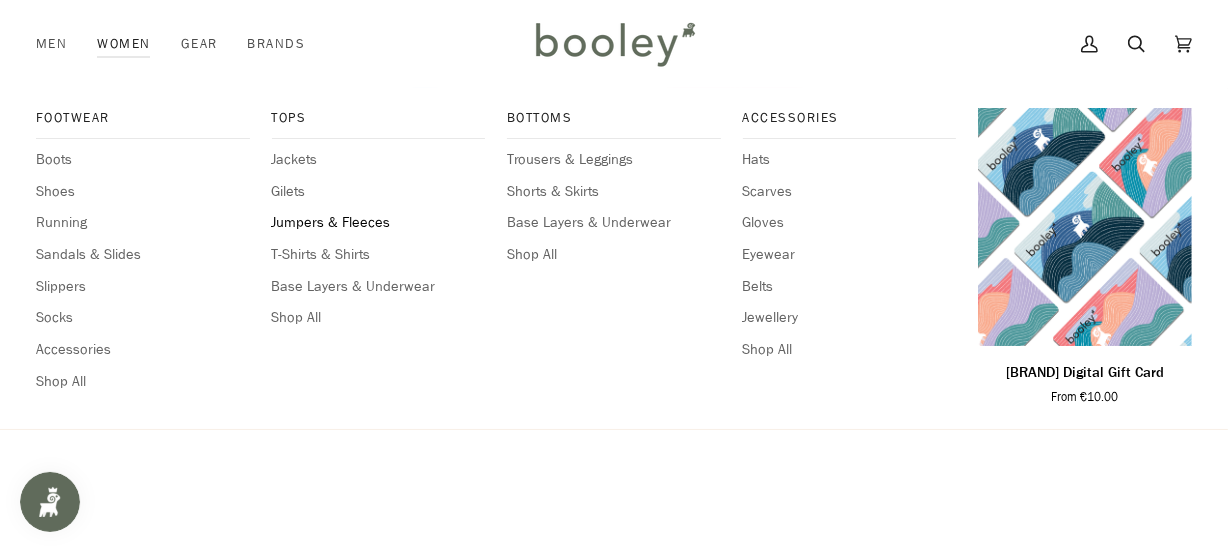 scroll, scrollTop: 8181, scrollLeft: 0, axis: vertical 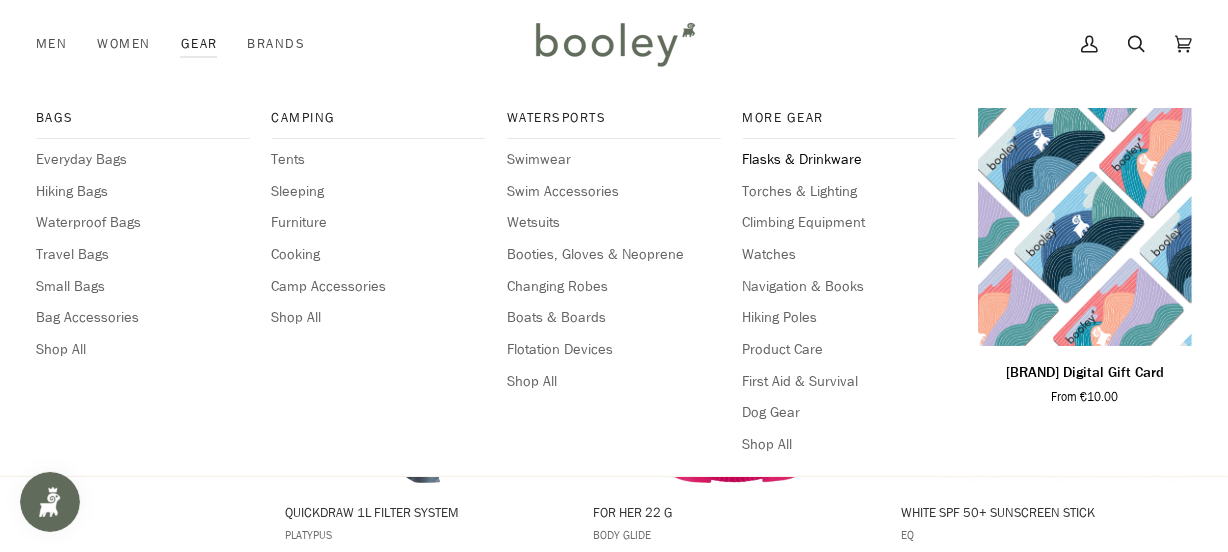 click on "Flasks & Drinkware" at bounding box center (850, 160) 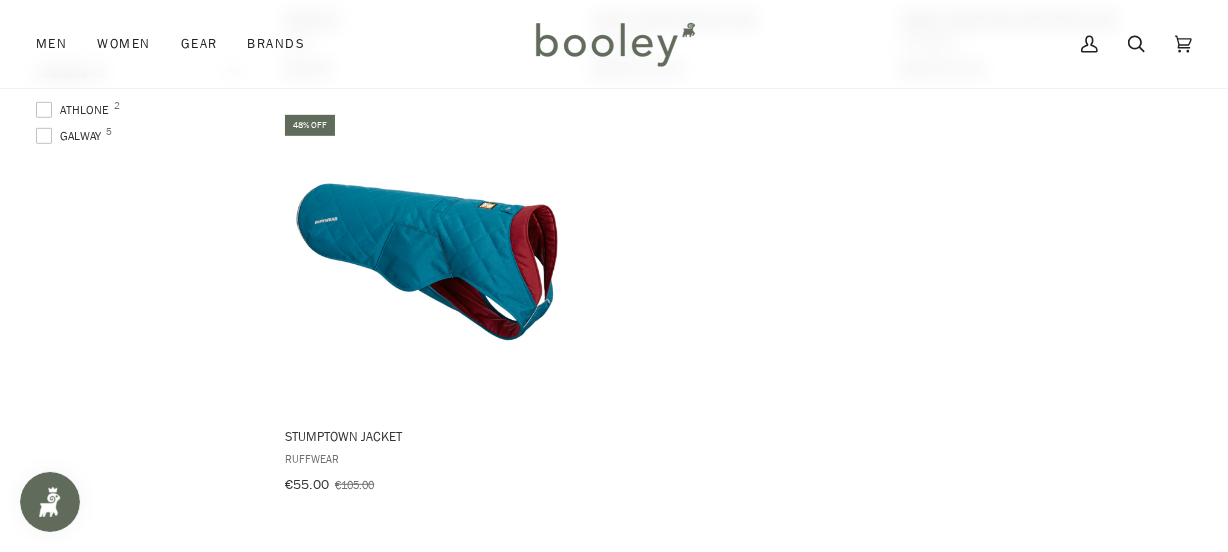 scroll, scrollTop: 1090, scrollLeft: 0, axis: vertical 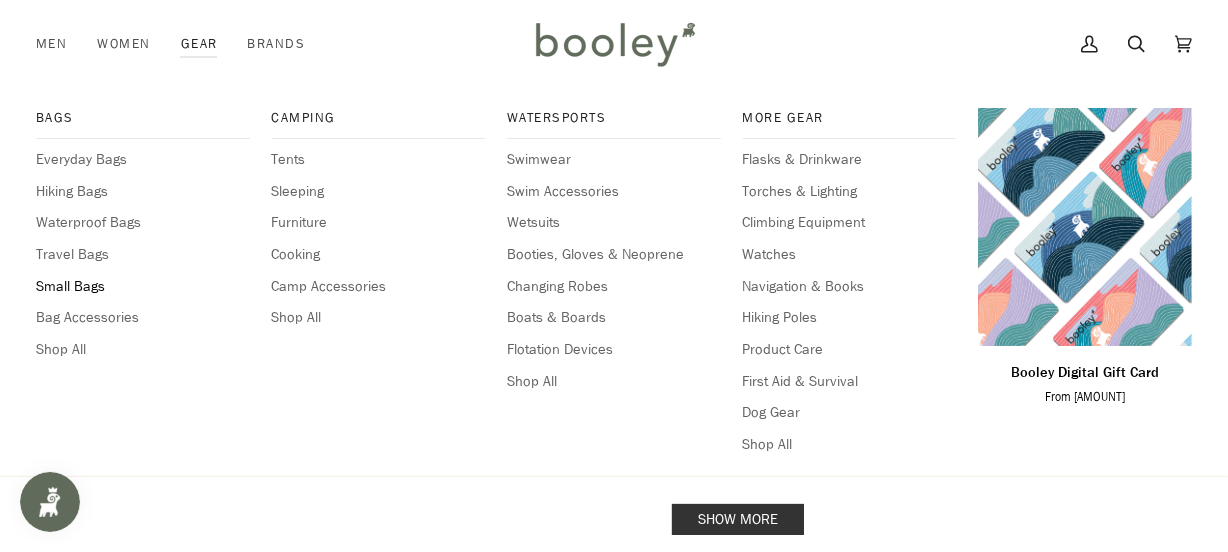 click on "Small Bags" at bounding box center (143, 287) 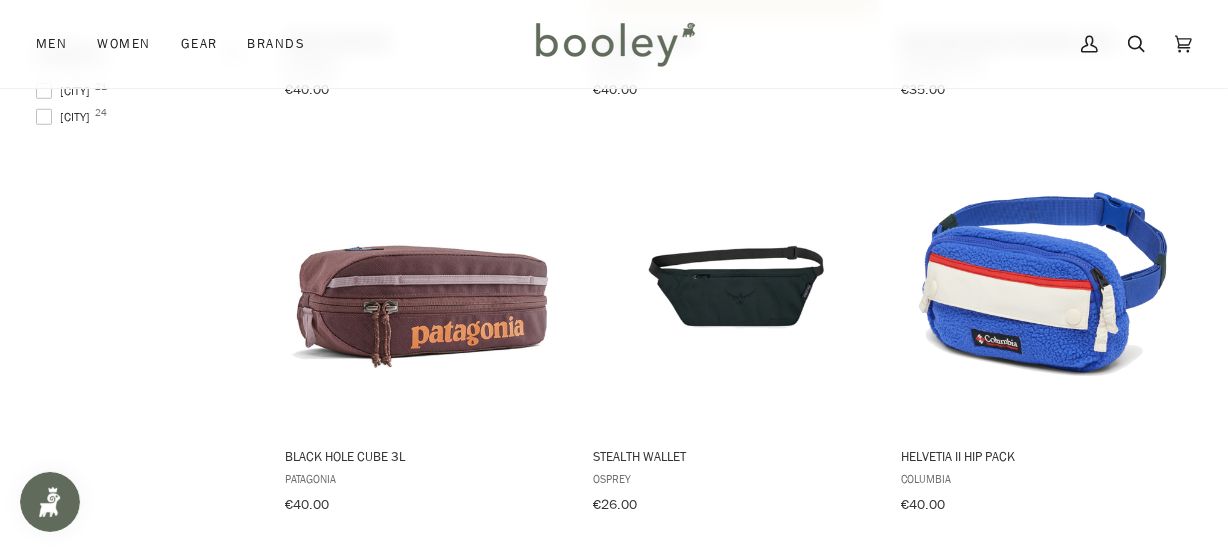 scroll, scrollTop: 1545, scrollLeft: 0, axis: vertical 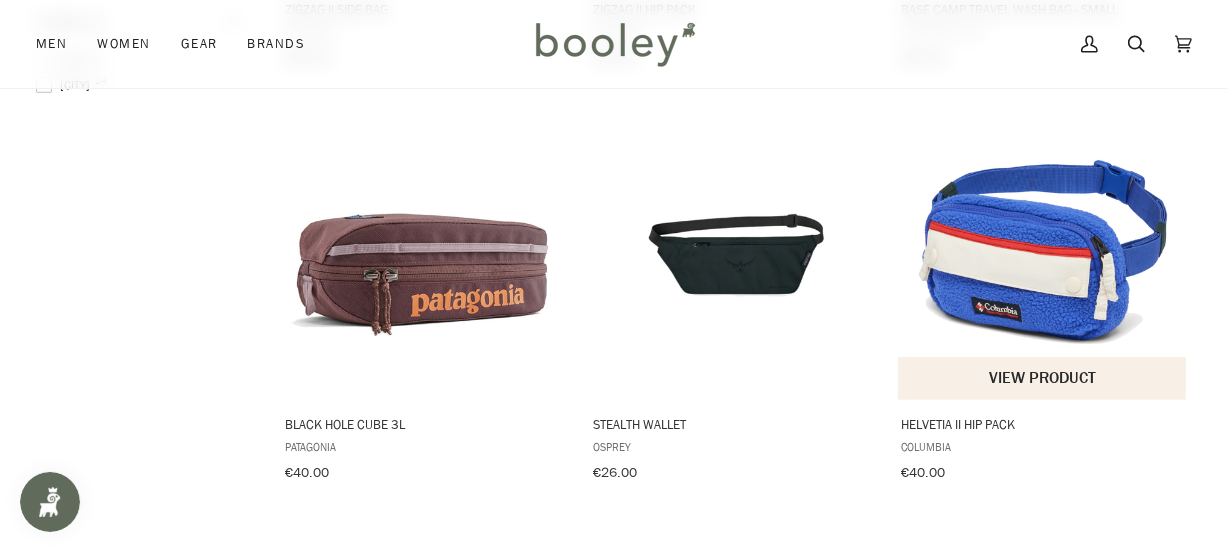 click at bounding box center (1043, 251) 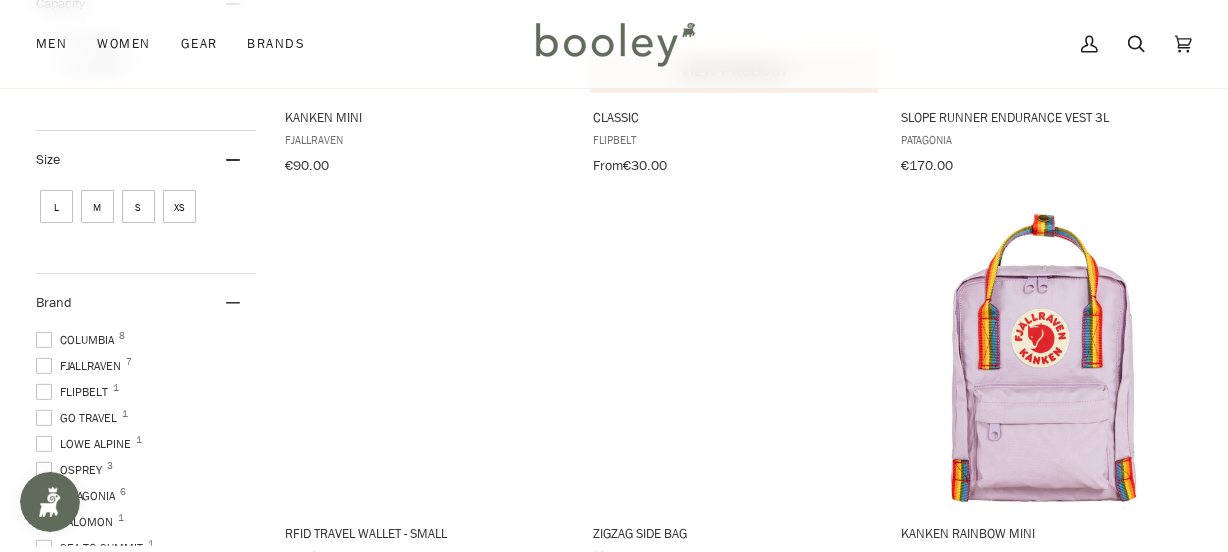 scroll, scrollTop: 636, scrollLeft: 0, axis: vertical 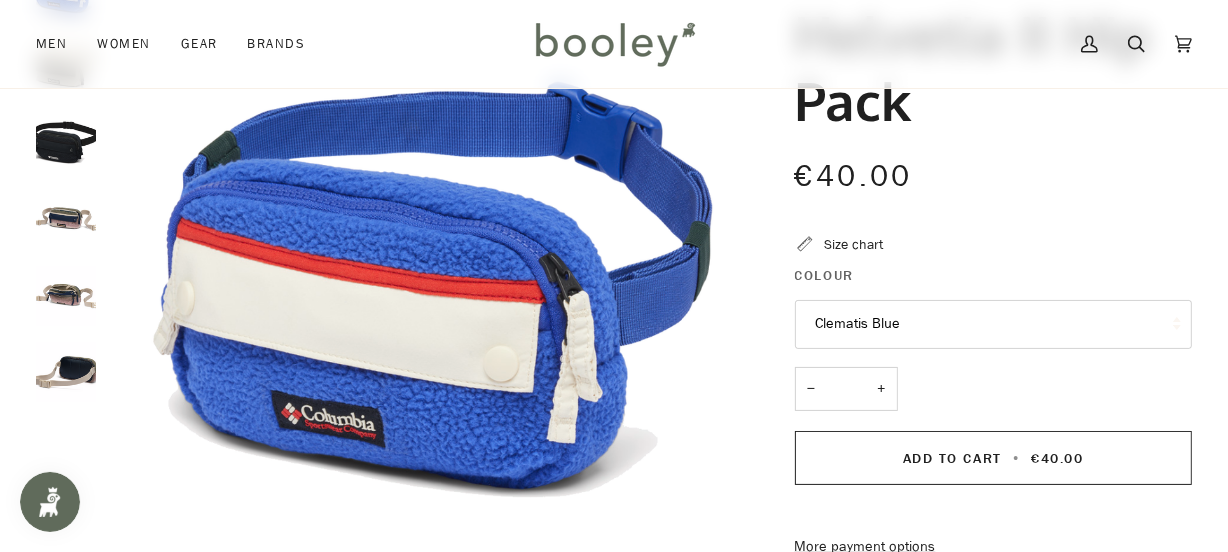 click on "Clematis Blue" at bounding box center (994, 324) 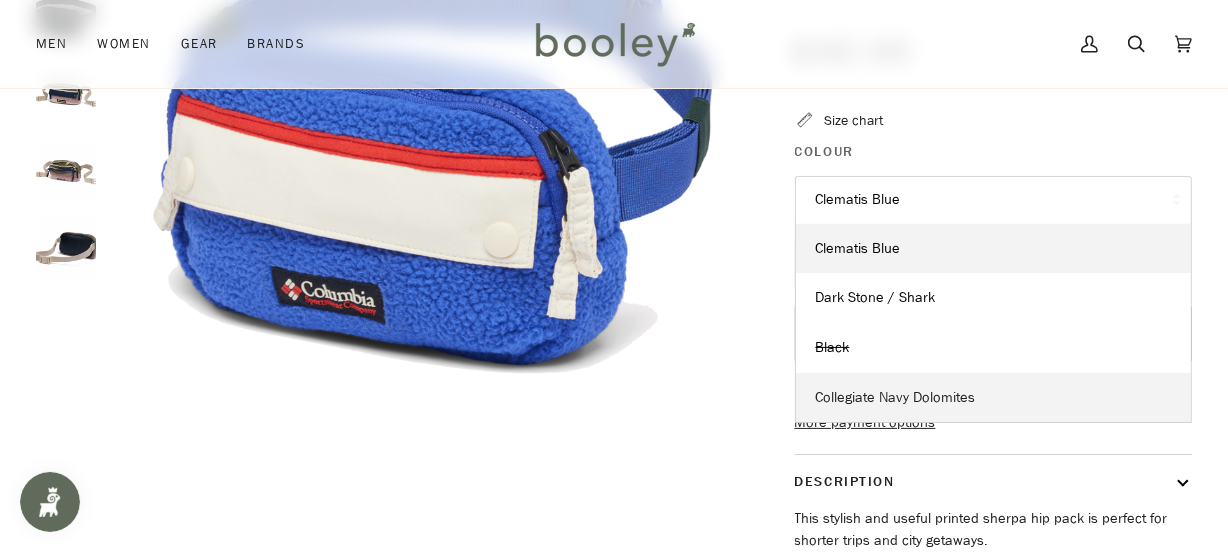 scroll, scrollTop: 272, scrollLeft: 0, axis: vertical 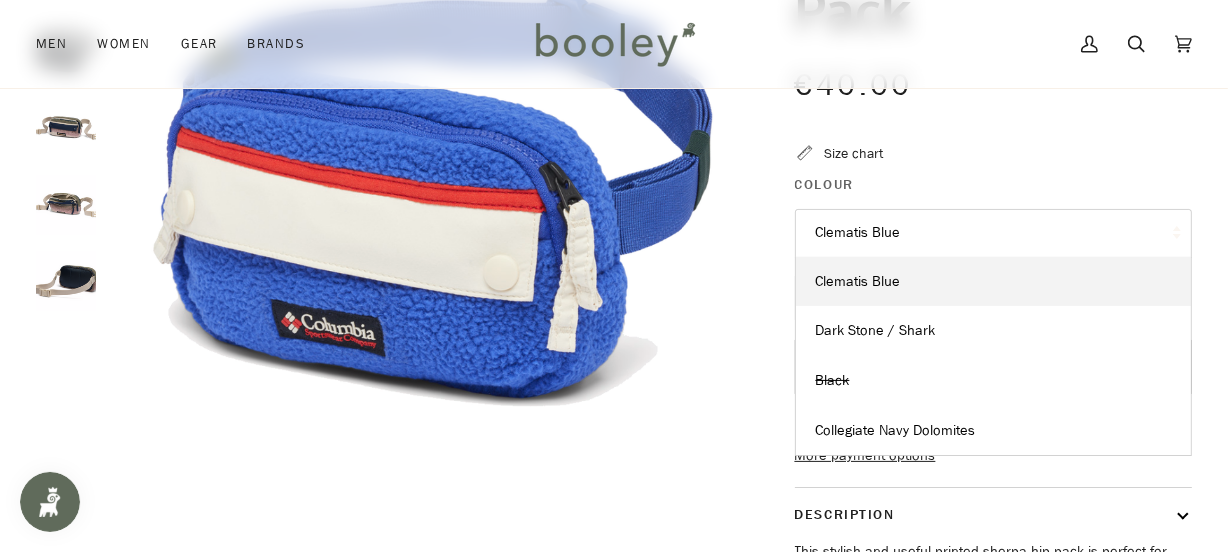 click on "Clematis Blue" at bounding box center [994, 233] 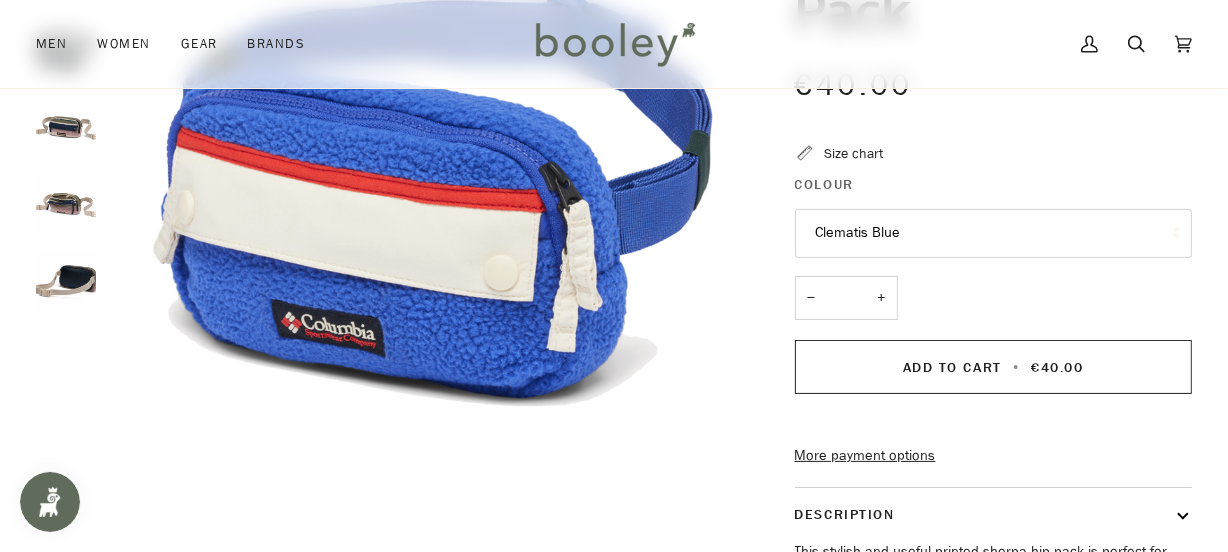 click on "Clematis Blue" at bounding box center (994, 233) 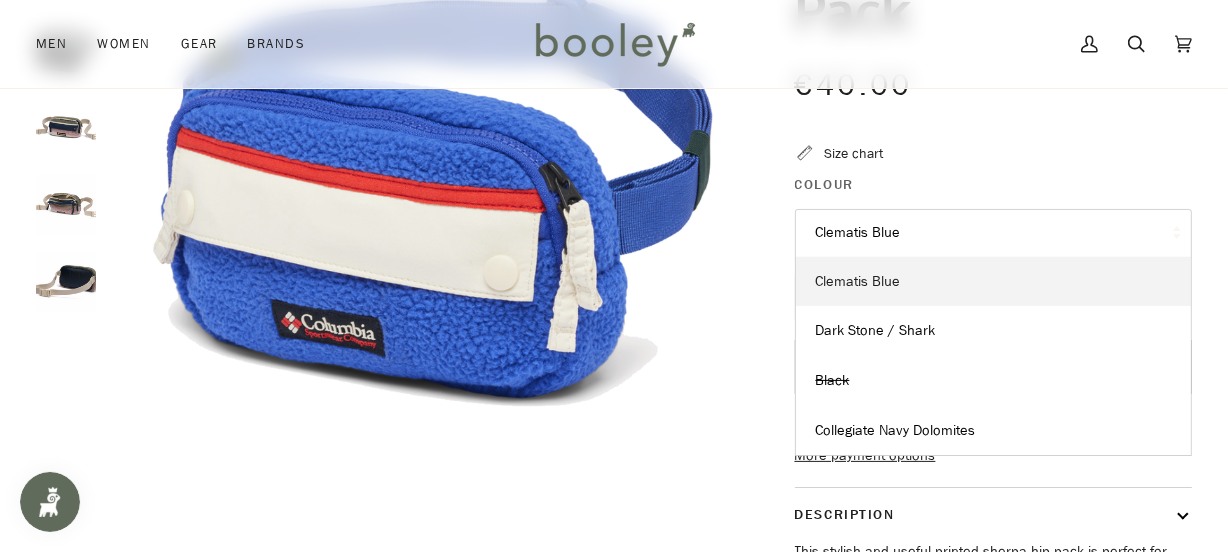 click on "Clematis Blue" at bounding box center (994, 282) 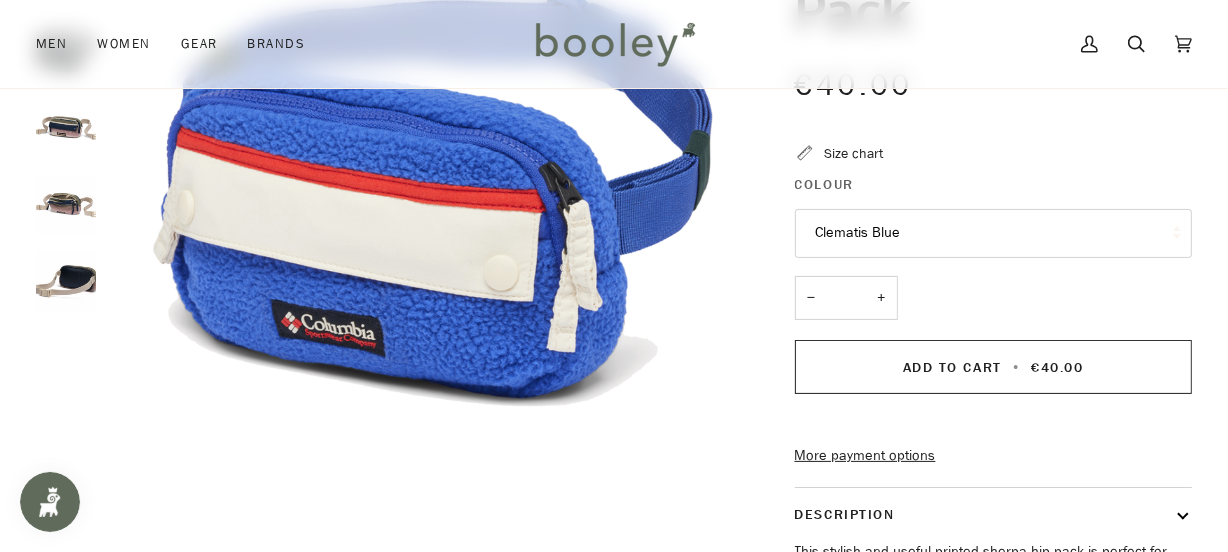 click on "Clematis Blue" at bounding box center [994, 233] 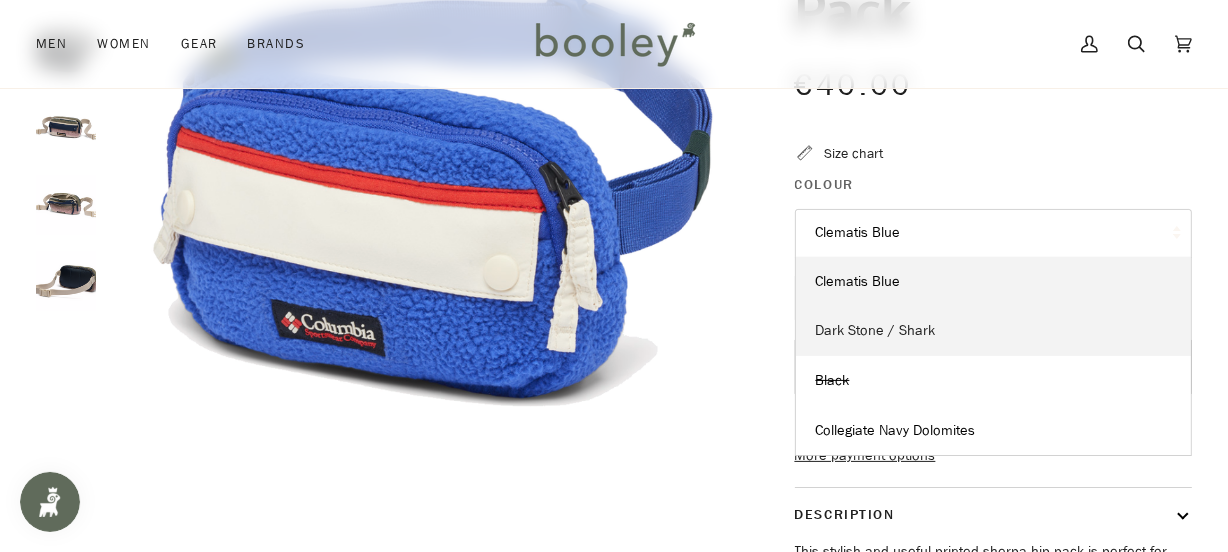 click on "Dark Stone / Shark" at bounding box center (858, 281) 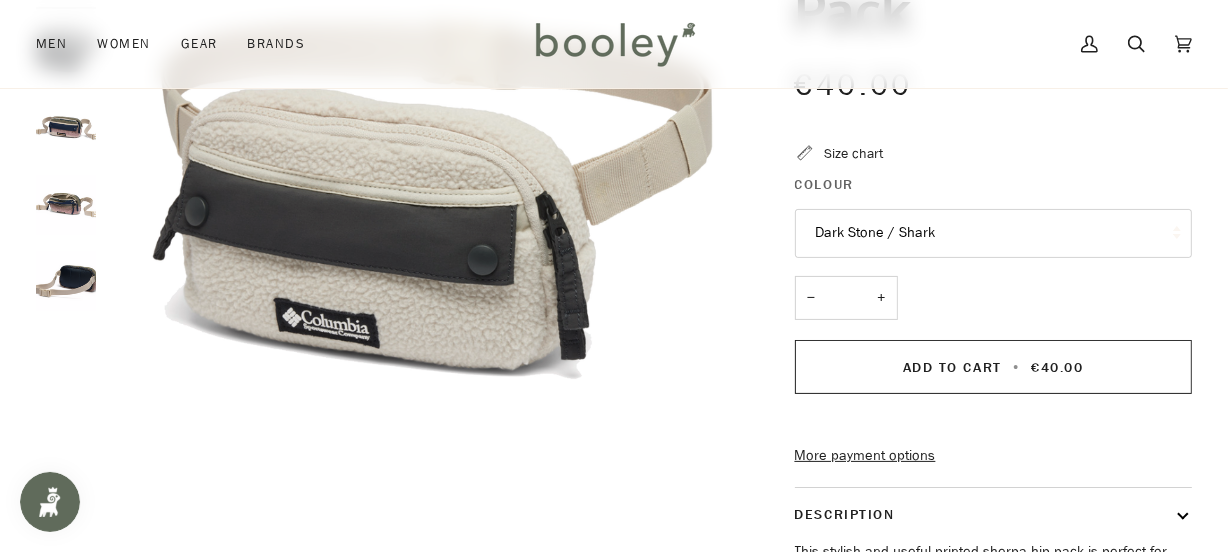 click on "Dark Stone / Shark" at bounding box center [994, 233] 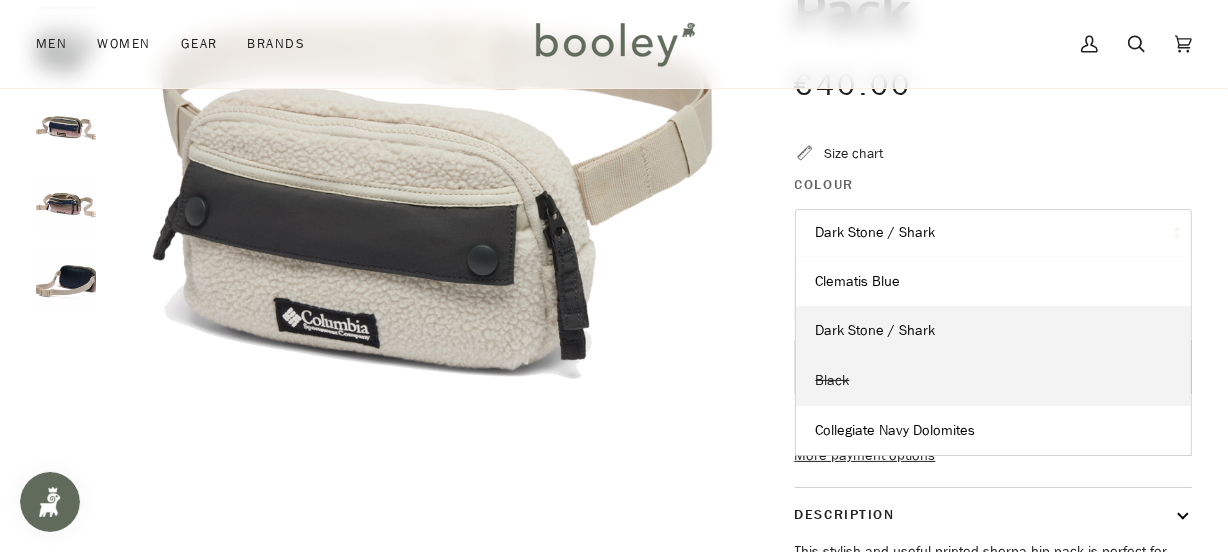 click on "Black" at bounding box center [994, 381] 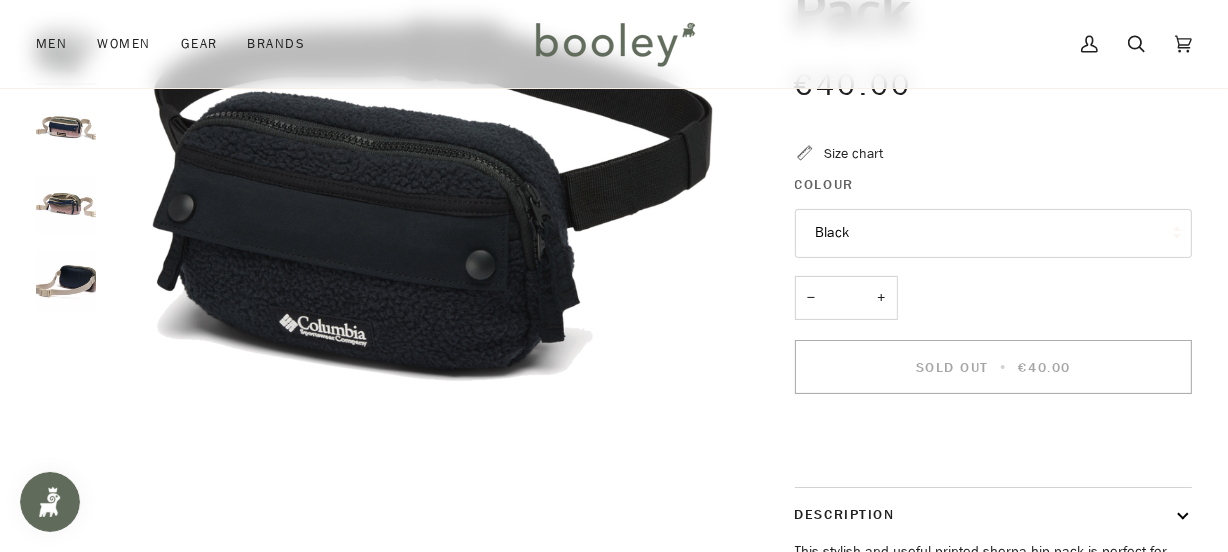 click on "Black" at bounding box center (994, 233) 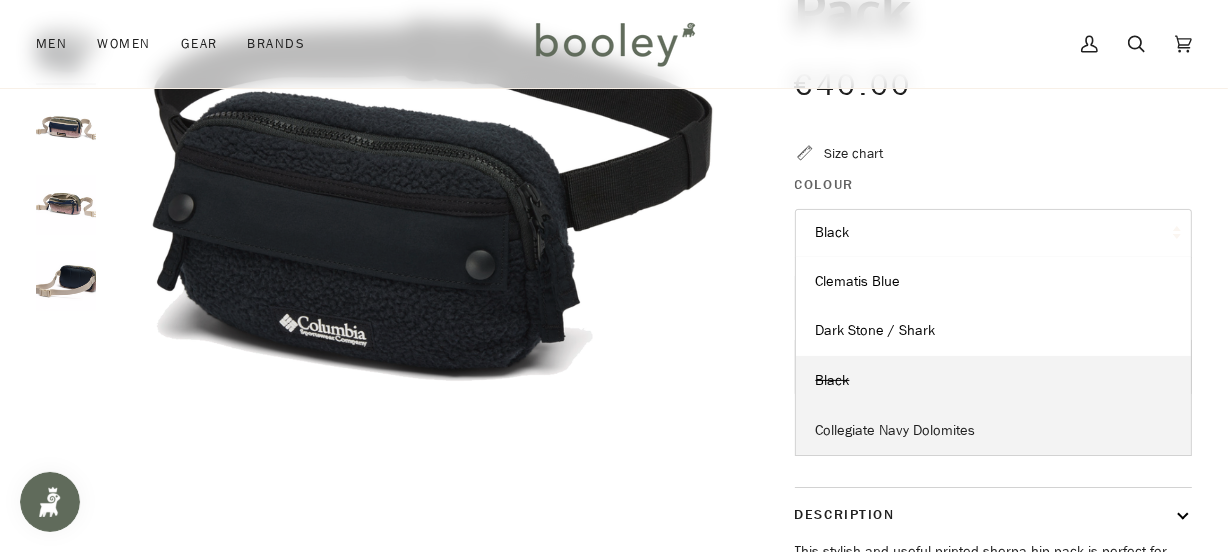 click on "Collegiate Navy Dolomites" at bounding box center (858, 281) 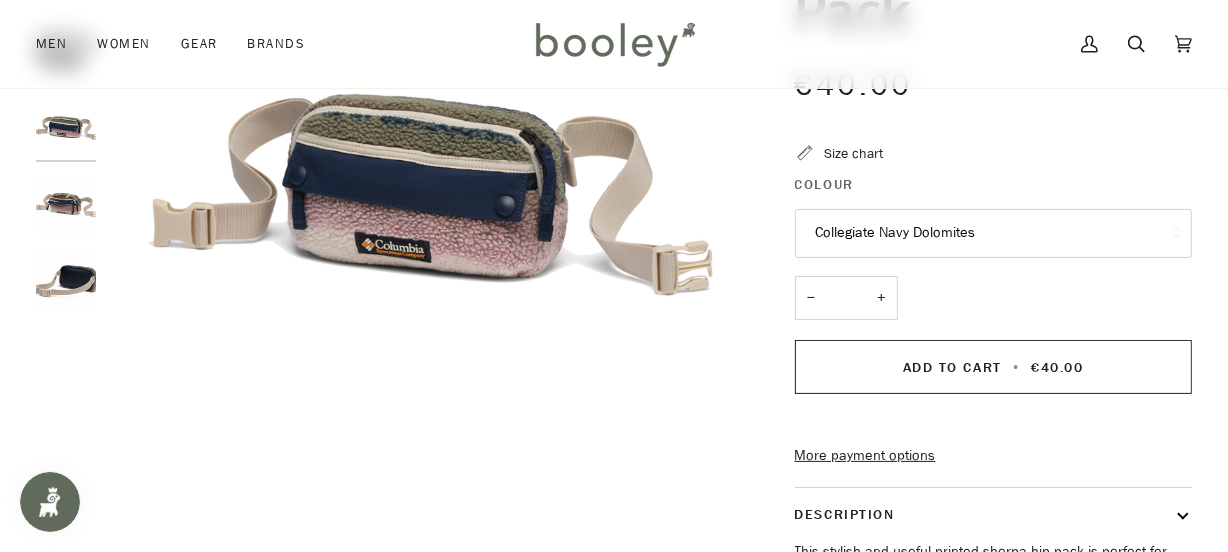 click on "Collegiate Navy Dolomites" at bounding box center (994, 233) 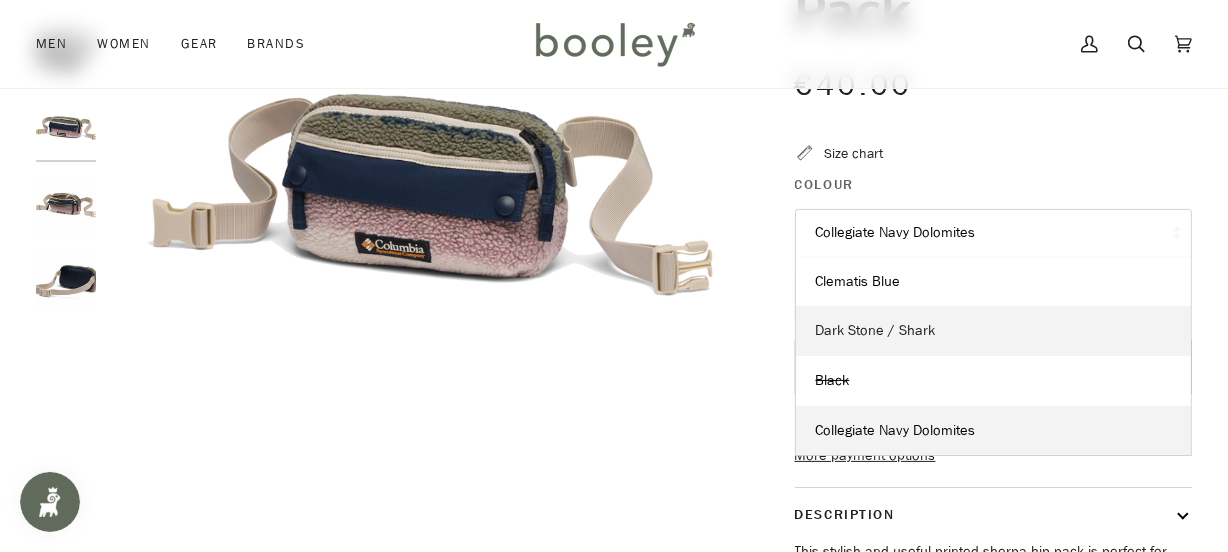 click on "Dark Stone / Shark" at bounding box center [858, 281] 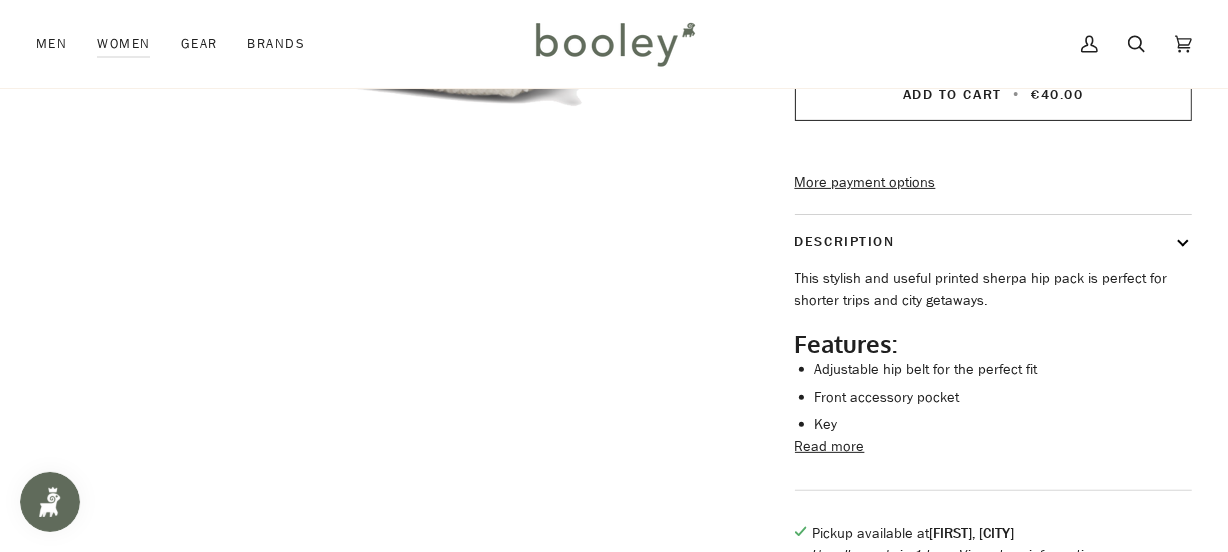 scroll, scrollTop: 454, scrollLeft: 0, axis: vertical 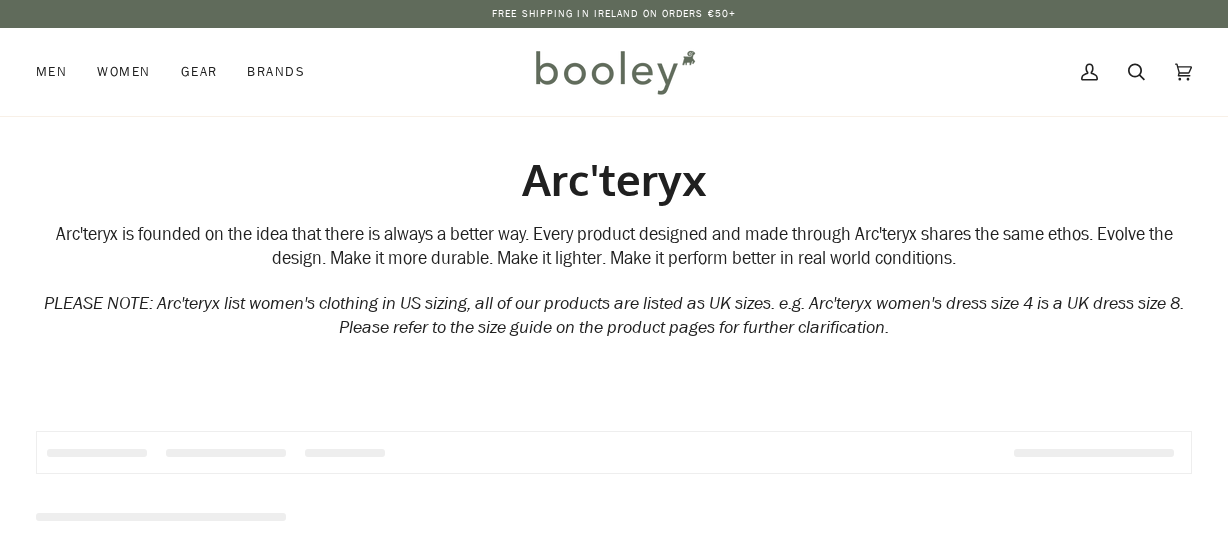 click at bounding box center [1136, 72] 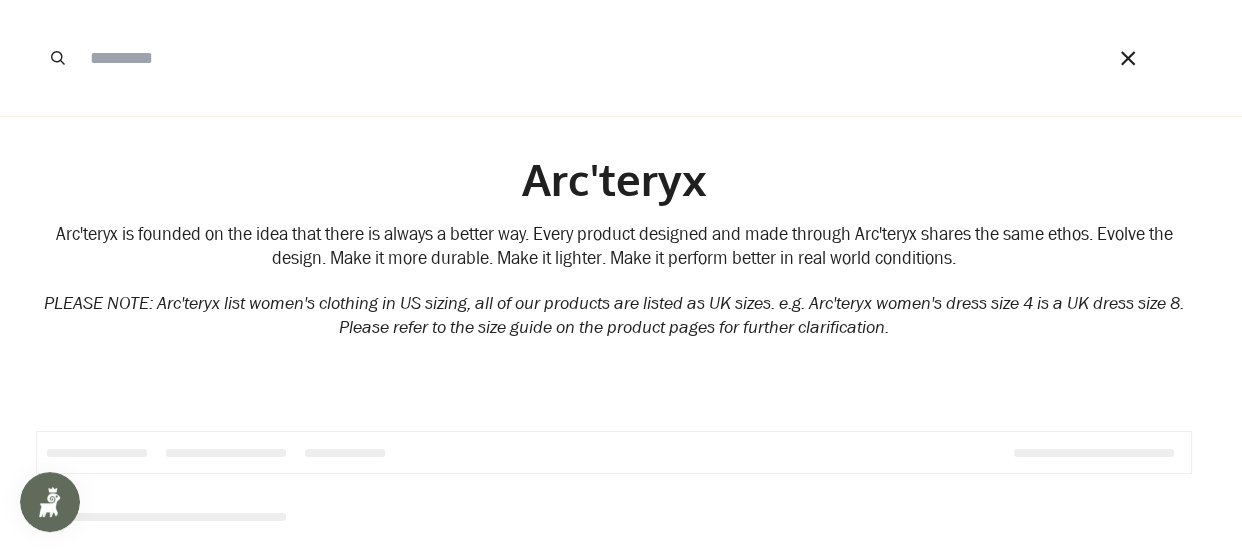 scroll, scrollTop: 0, scrollLeft: 0, axis: both 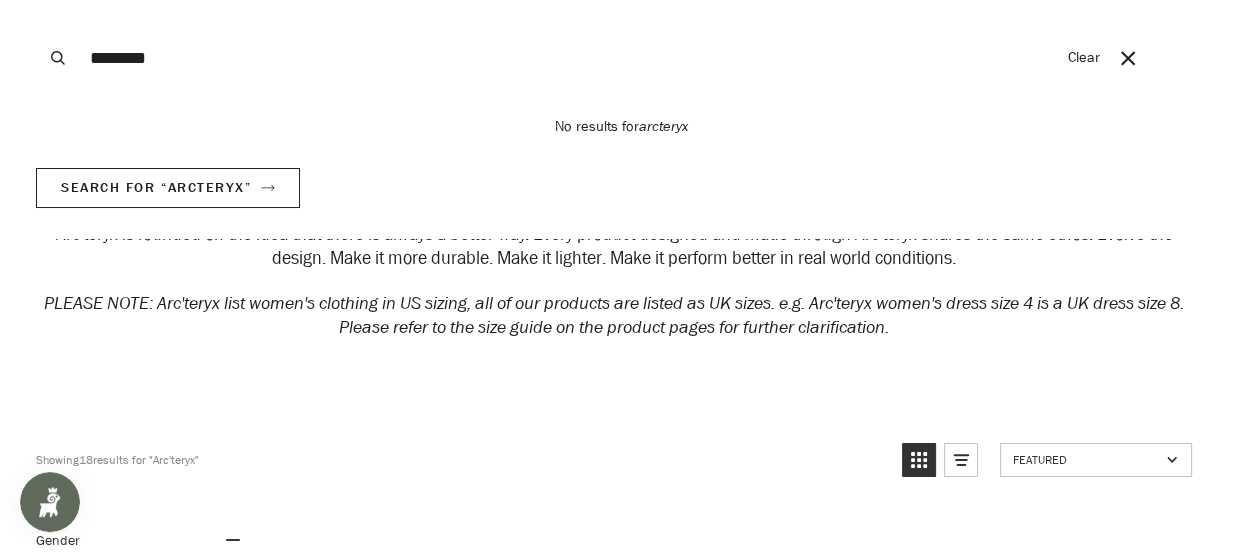 click at bounding box center (1127, 58) 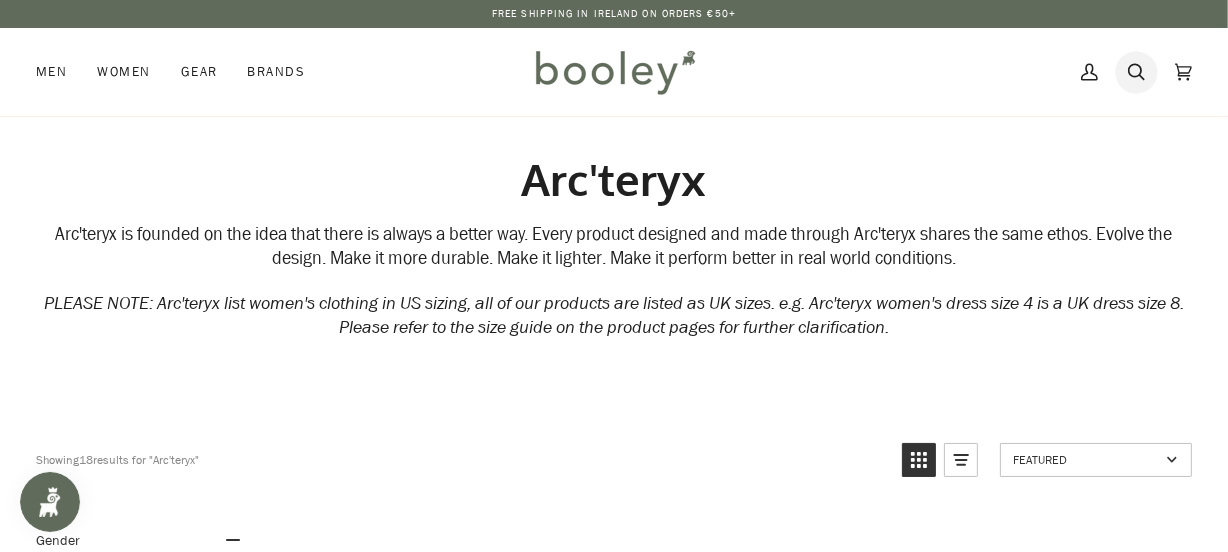 click on "Search" at bounding box center (1136, 72) 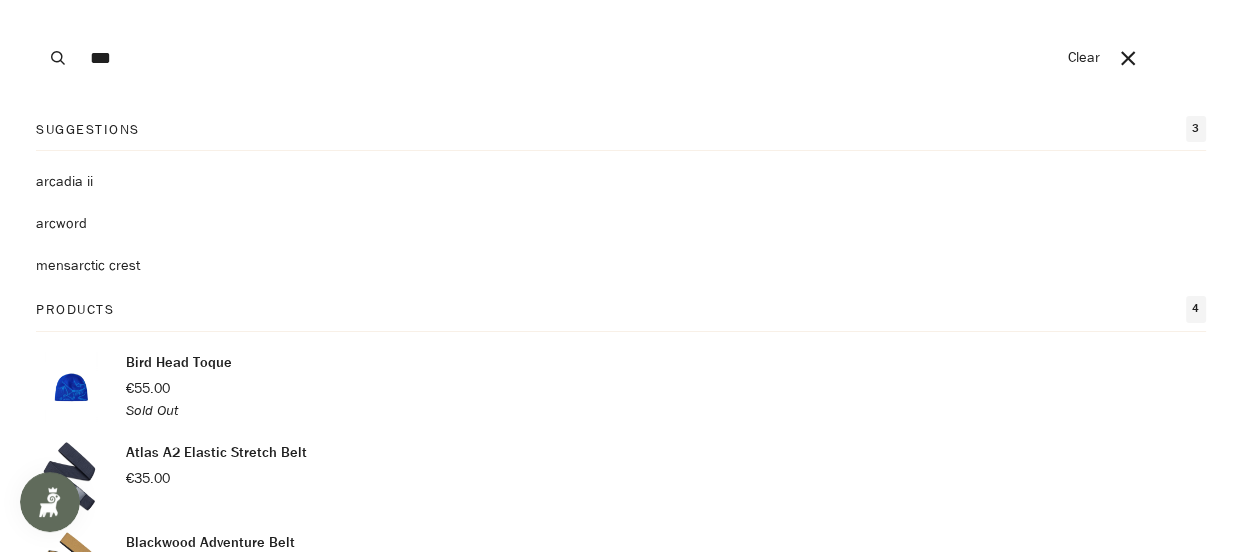 type on "***" 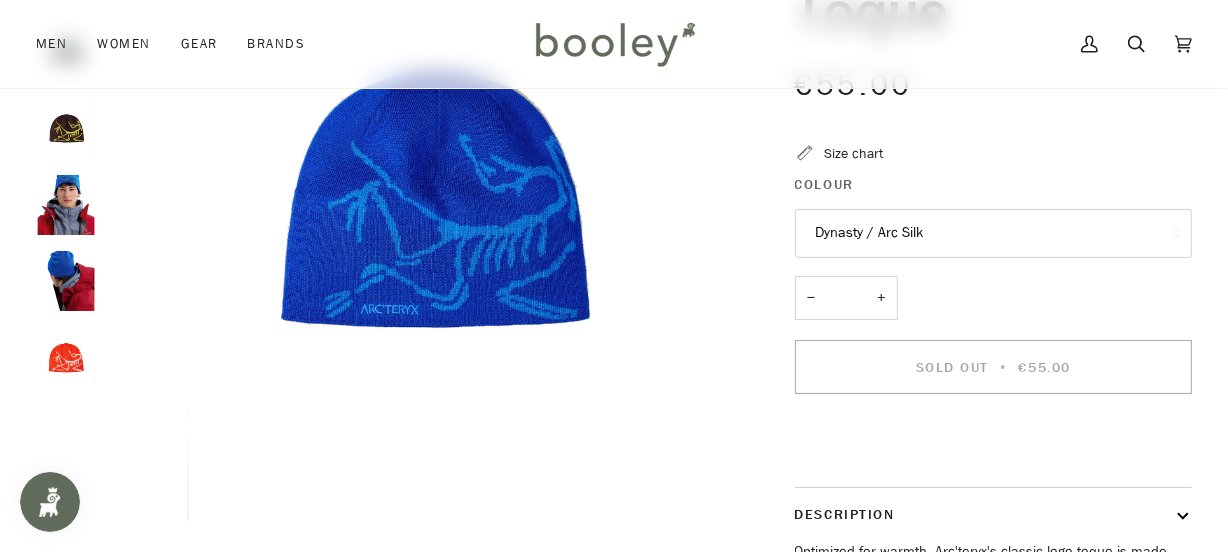 scroll, scrollTop: 0, scrollLeft: 0, axis: both 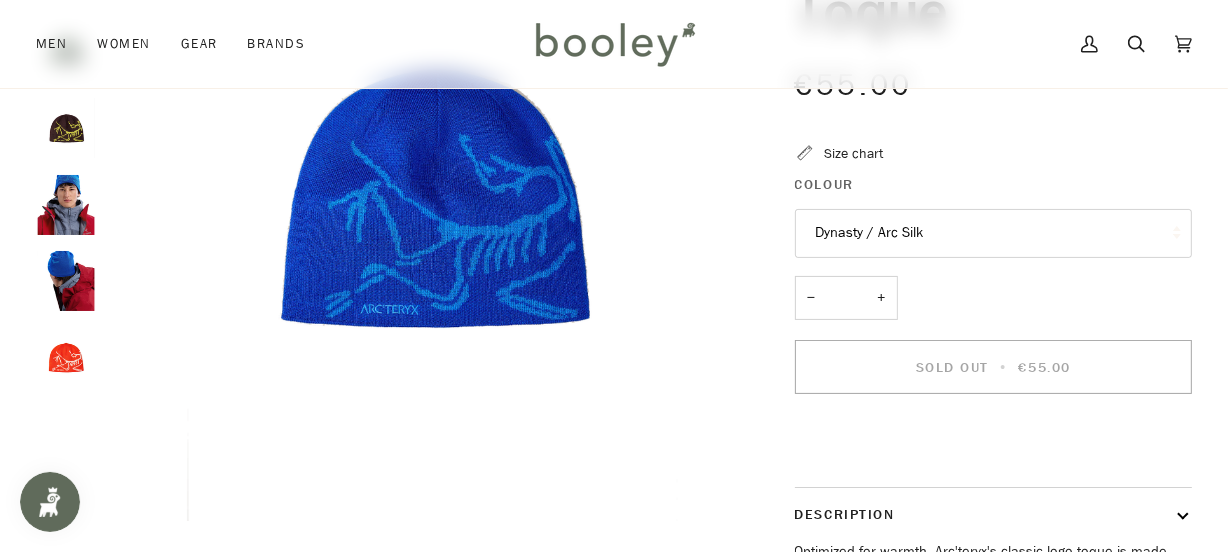 click on "Dynasty / Arc Silk" at bounding box center (994, 233) 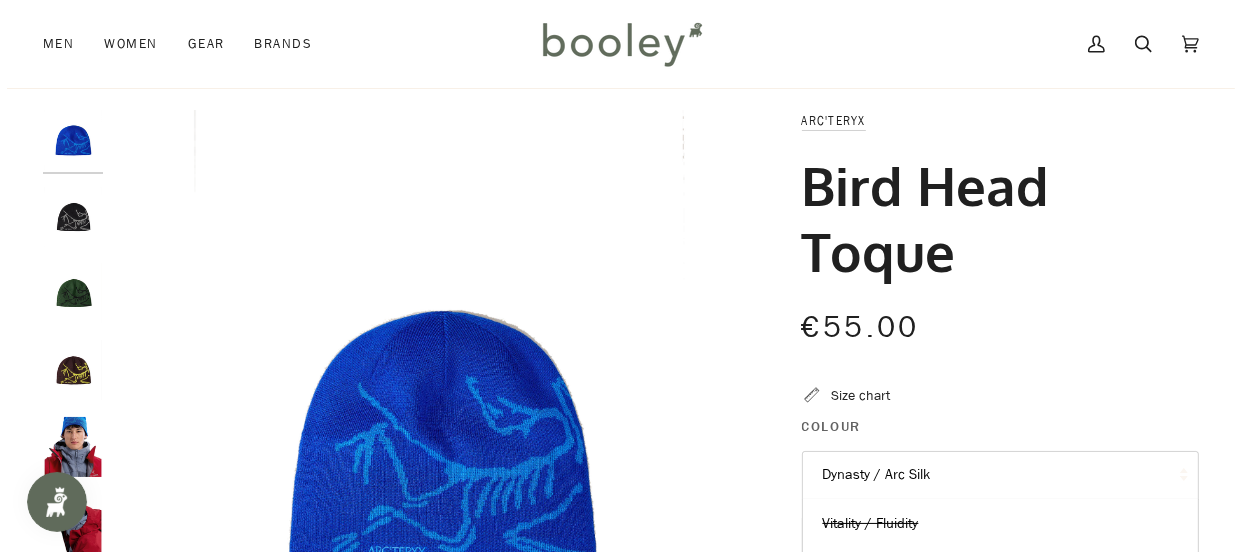 scroll, scrollTop: 0, scrollLeft: 0, axis: both 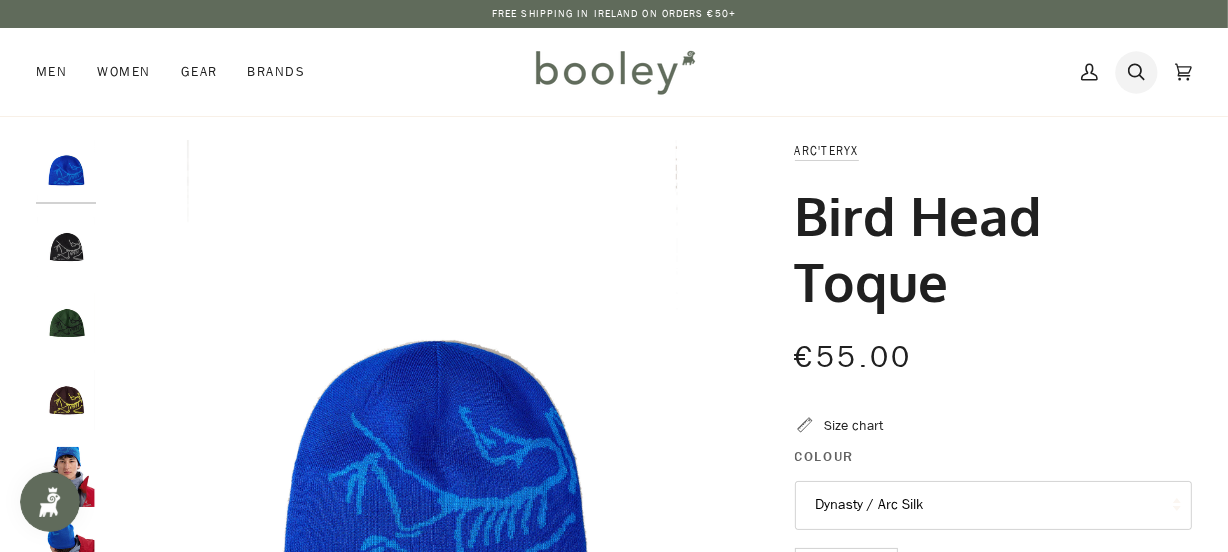 click on "Search" at bounding box center [1136, 72] 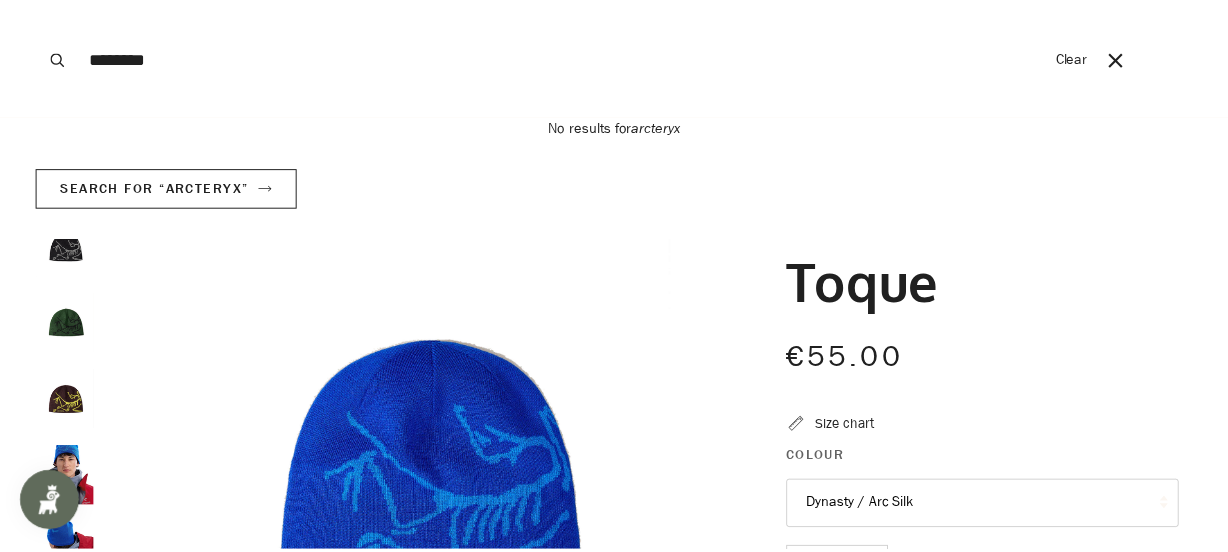 scroll, scrollTop: 0, scrollLeft: 0, axis: both 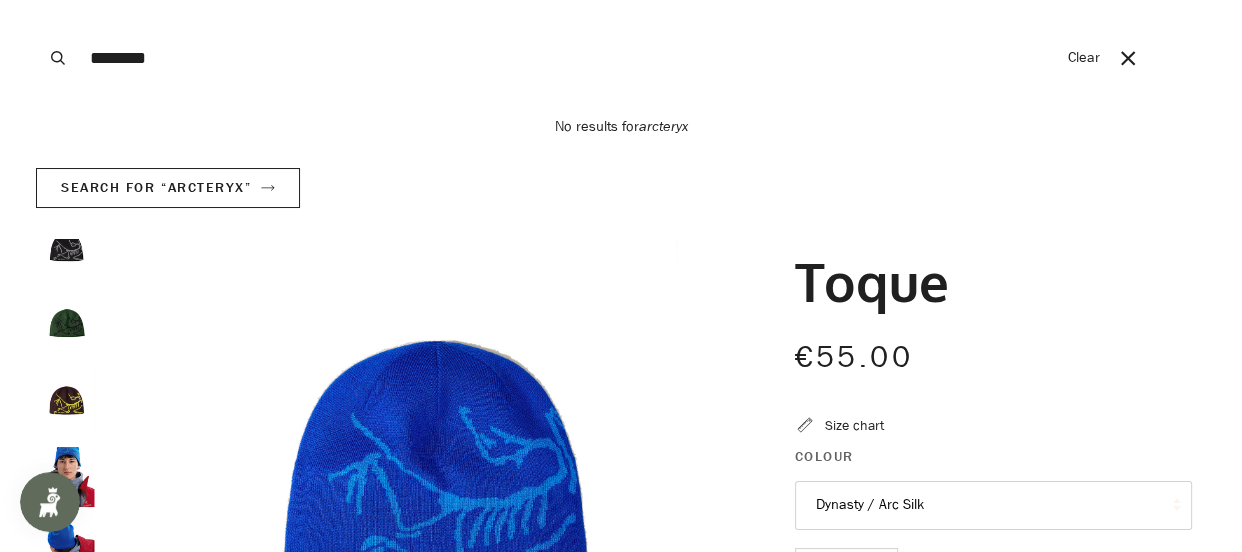 click at bounding box center (1127, 58) 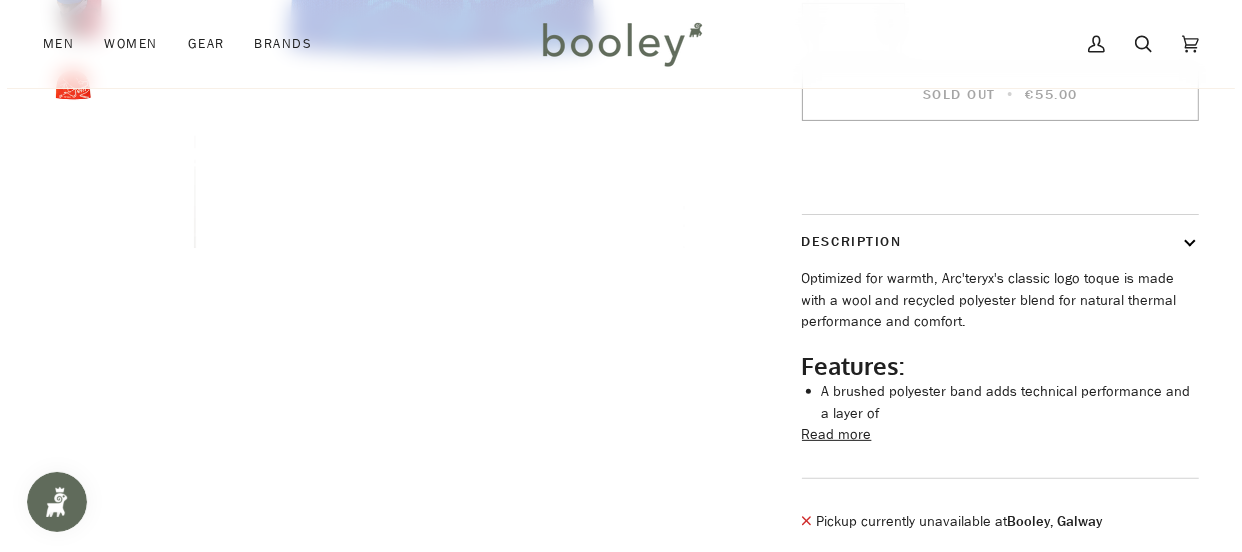 scroll, scrollTop: 0, scrollLeft: 0, axis: both 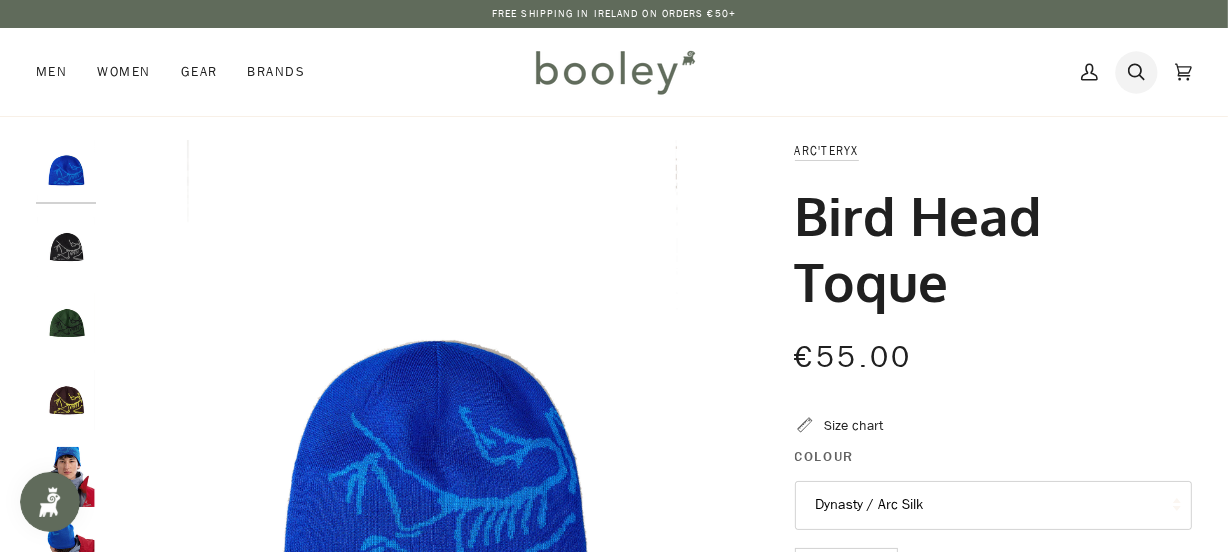 click at bounding box center (1136, 72) 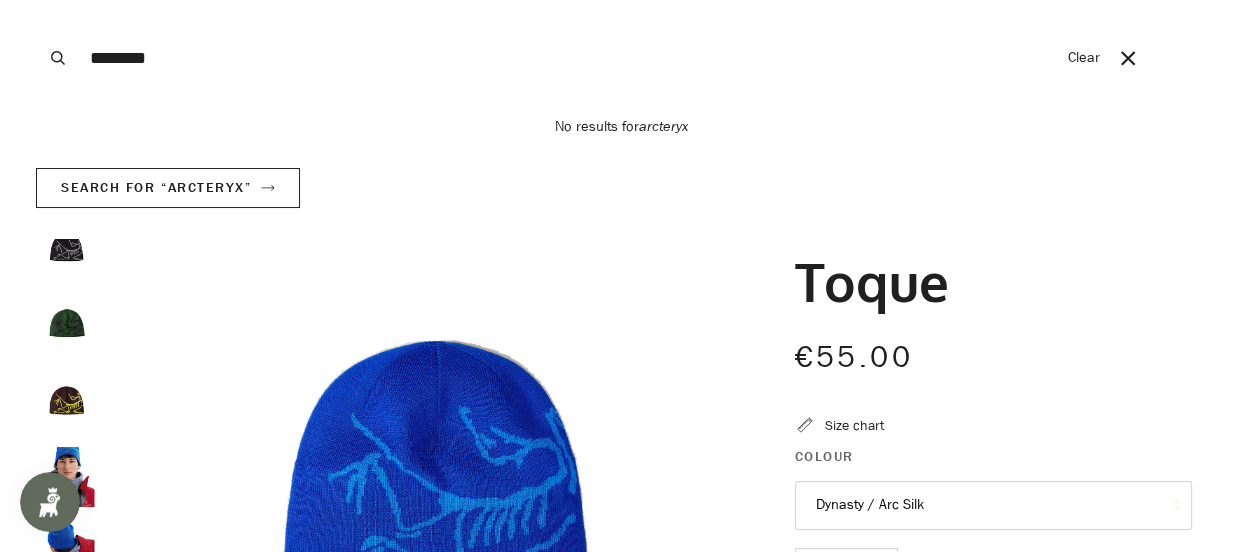 click on "********" at bounding box center [568, 58] 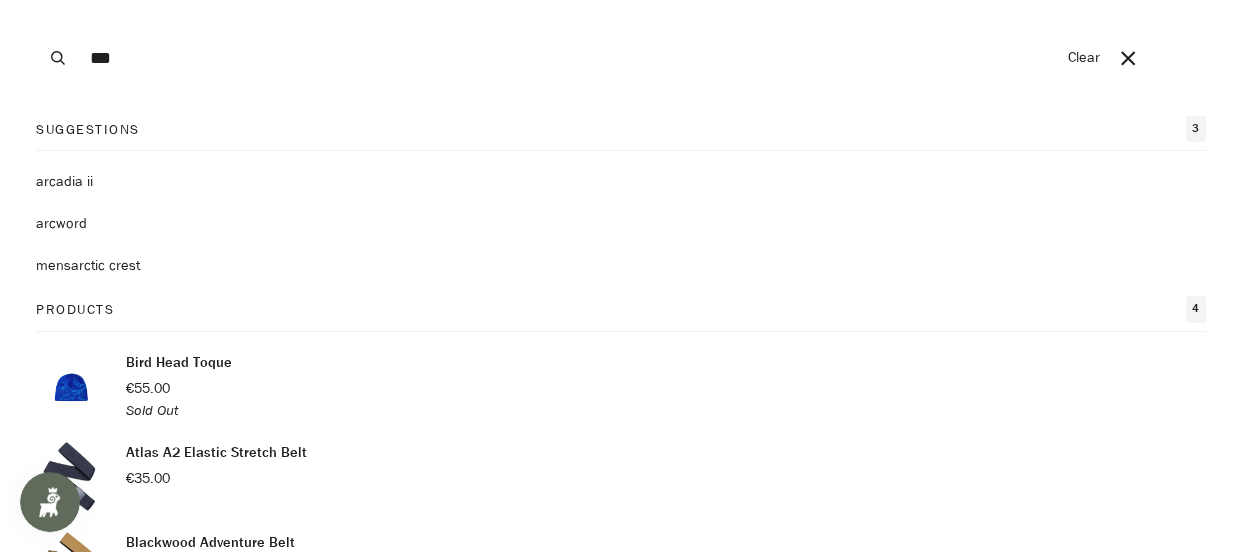 type on "***" 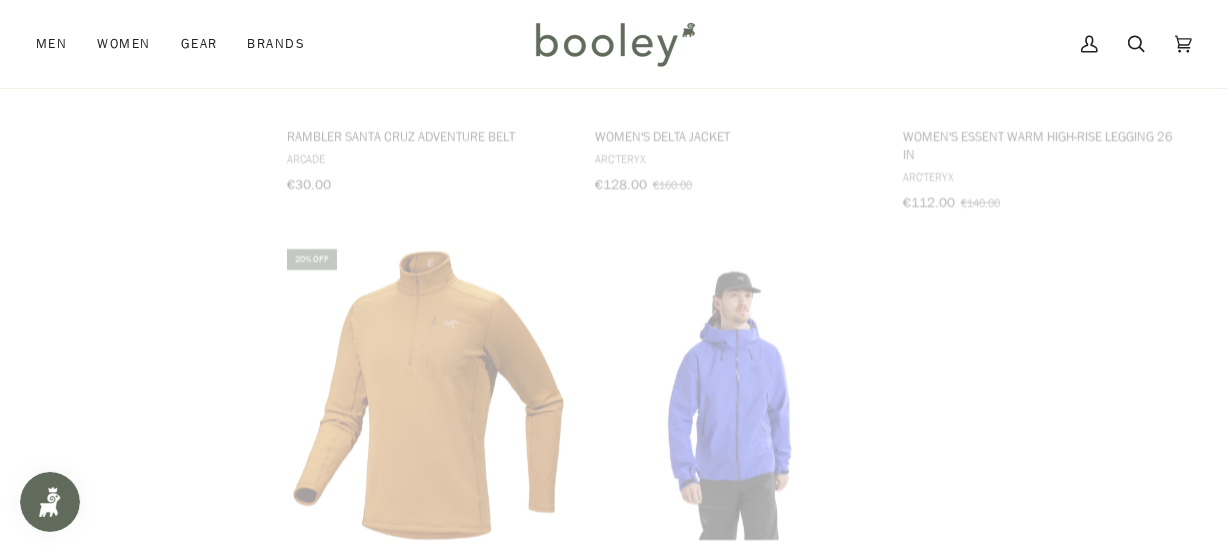 scroll, scrollTop: 3000, scrollLeft: 0, axis: vertical 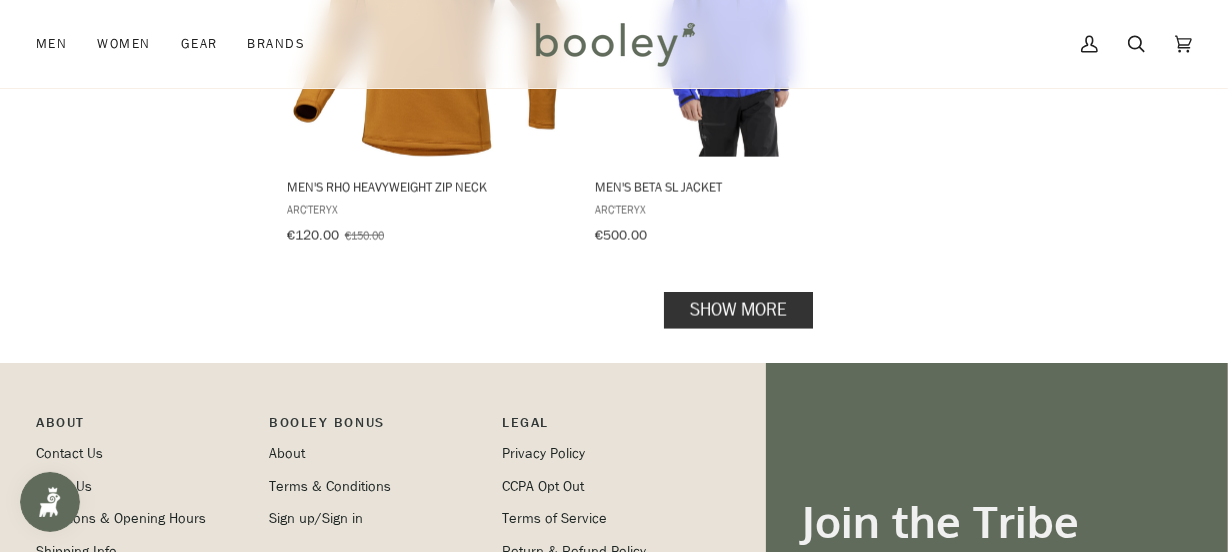 click on "Show more" at bounding box center (738, 310) 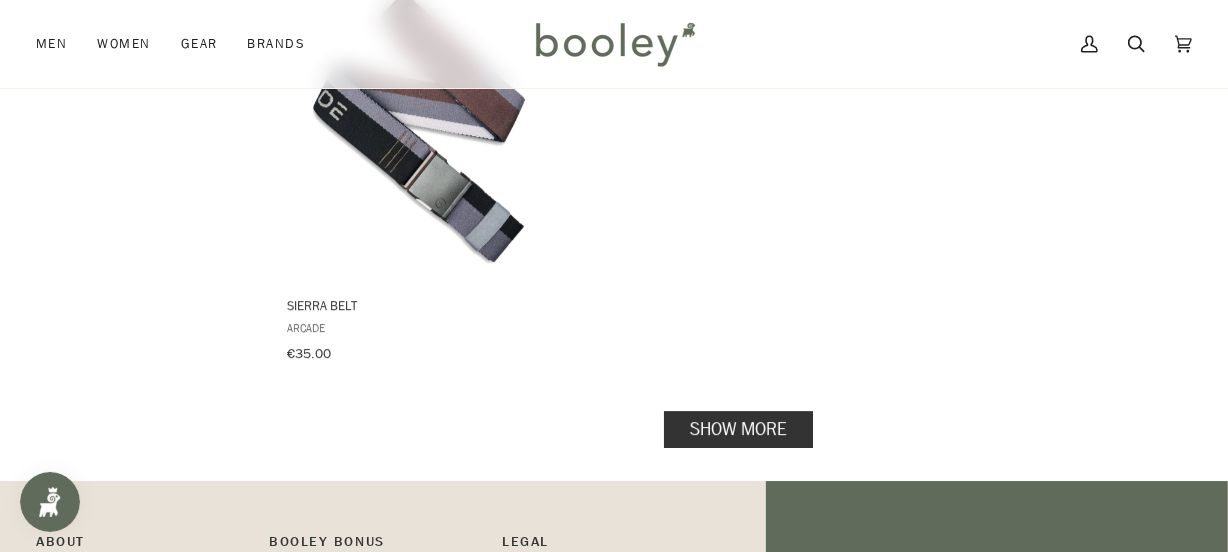 scroll, scrollTop: 5909, scrollLeft: 0, axis: vertical 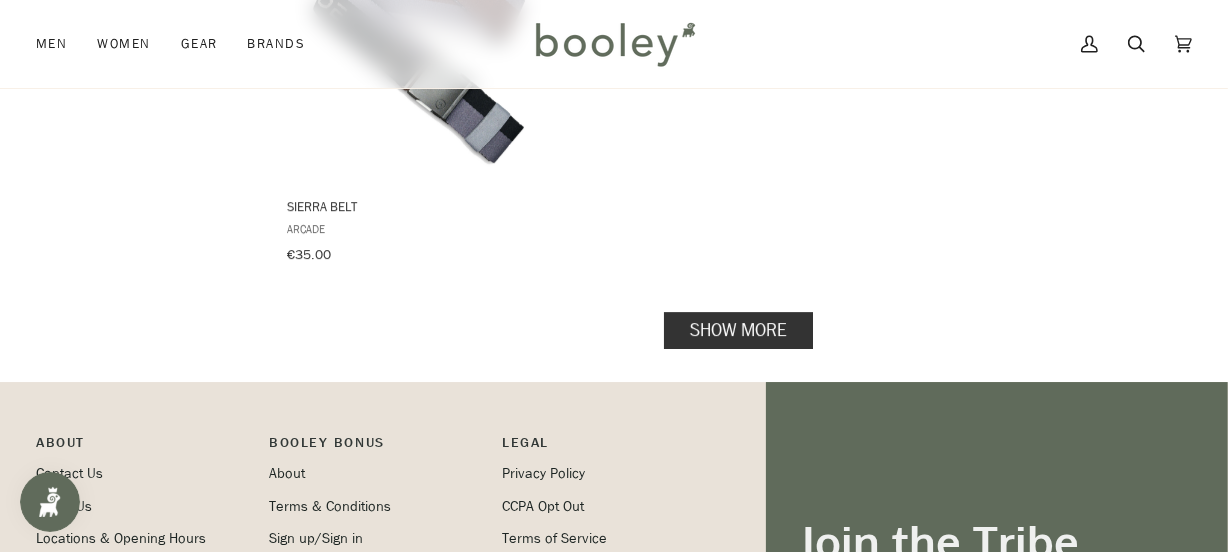 click on "Show more" at bounding box center [738, 329] 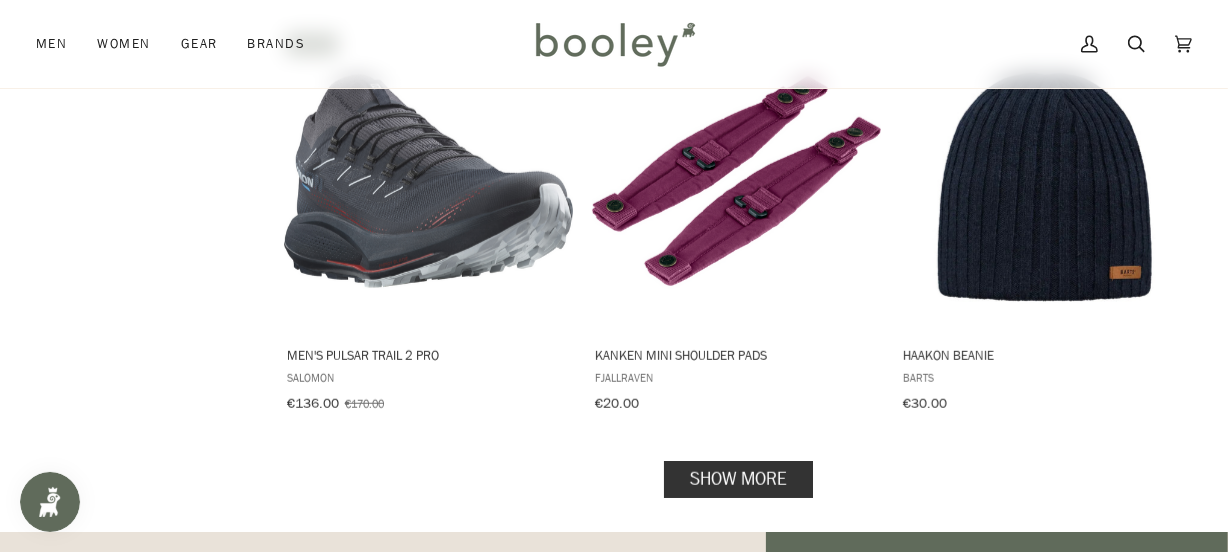 scroll, scrollTop: 8363, scrollLeft: 0, axis: vertical 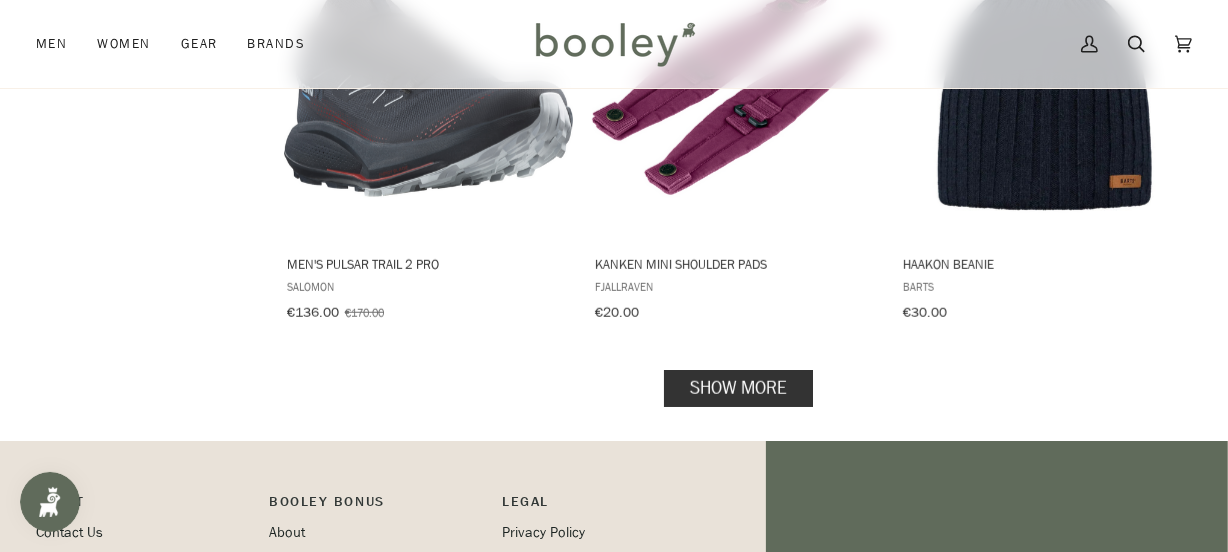 click on "Show more" at bounding box center (738, 388) 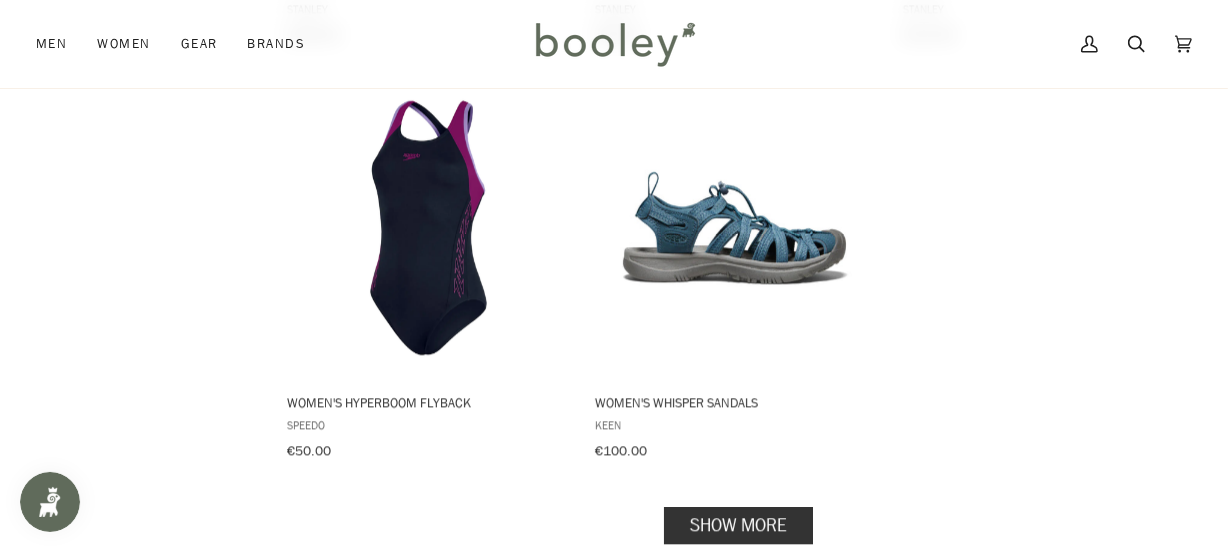 scroll, scrollTop: 11181, scrollLeft: 0, axis: vertical 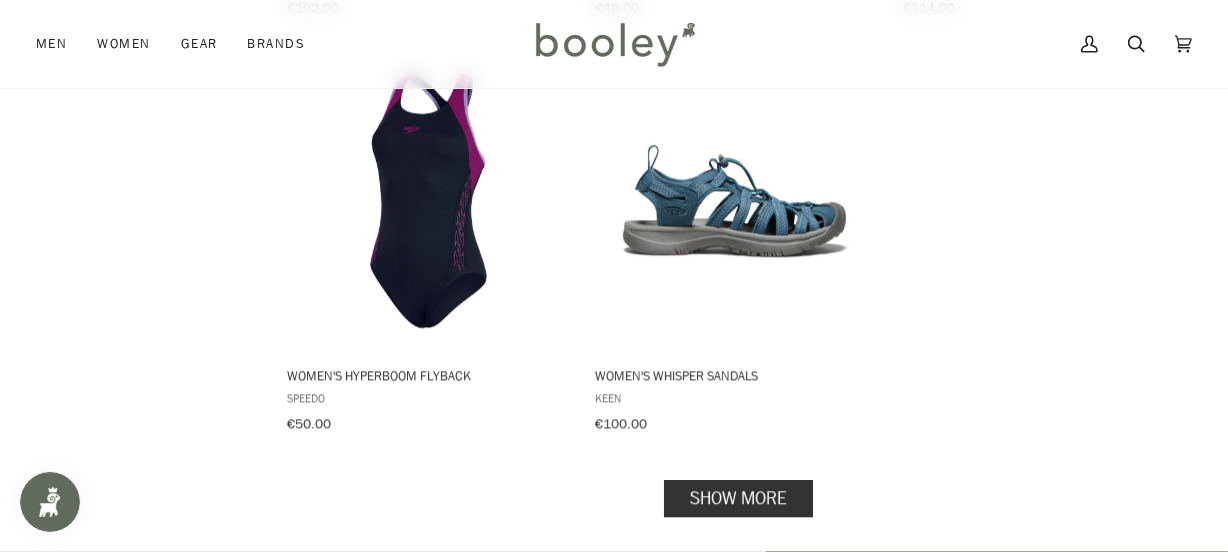 click on "Show more" at bounding box center [738, 498] 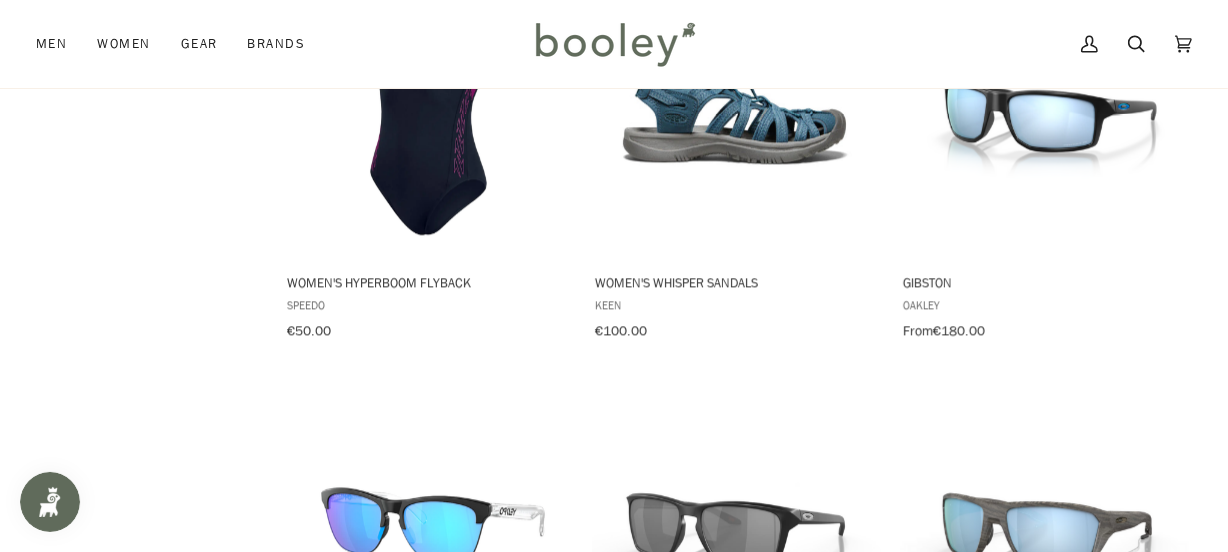 scroll, scrollTop: 11090, scrollLeft: 0, axis: vertical 